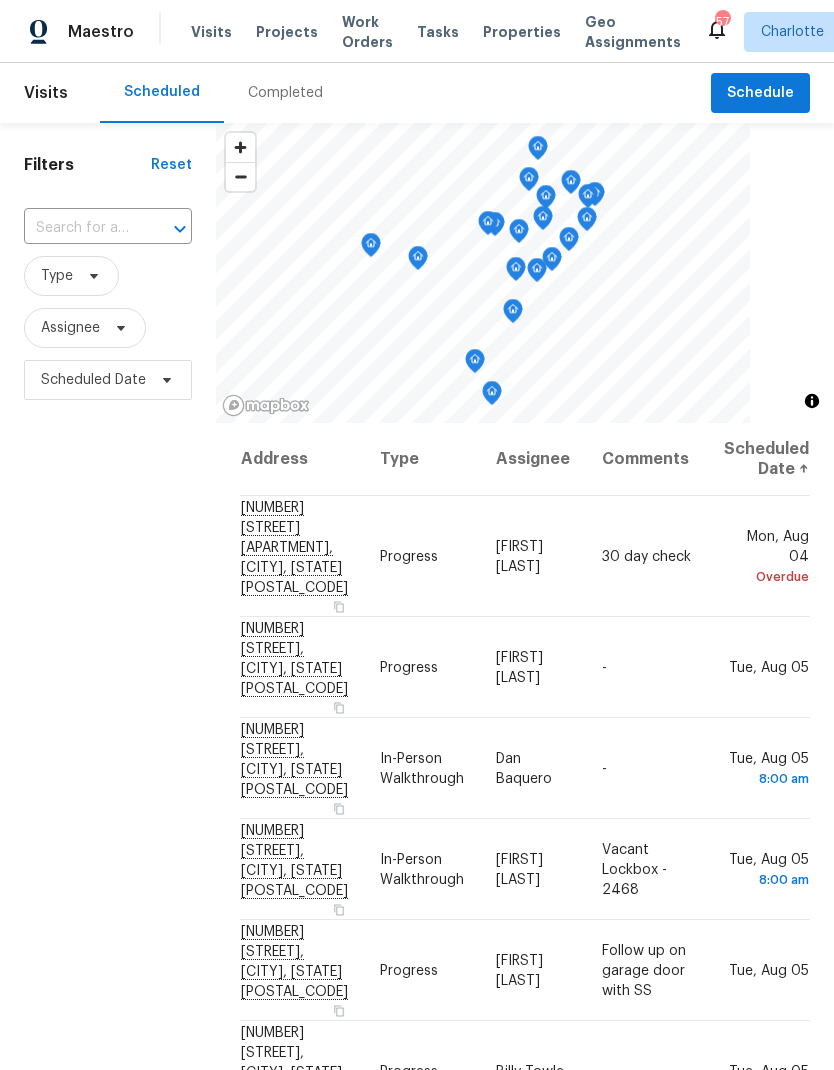 scroll, scrollTop: 0, scrollLeft: 0, axis: both 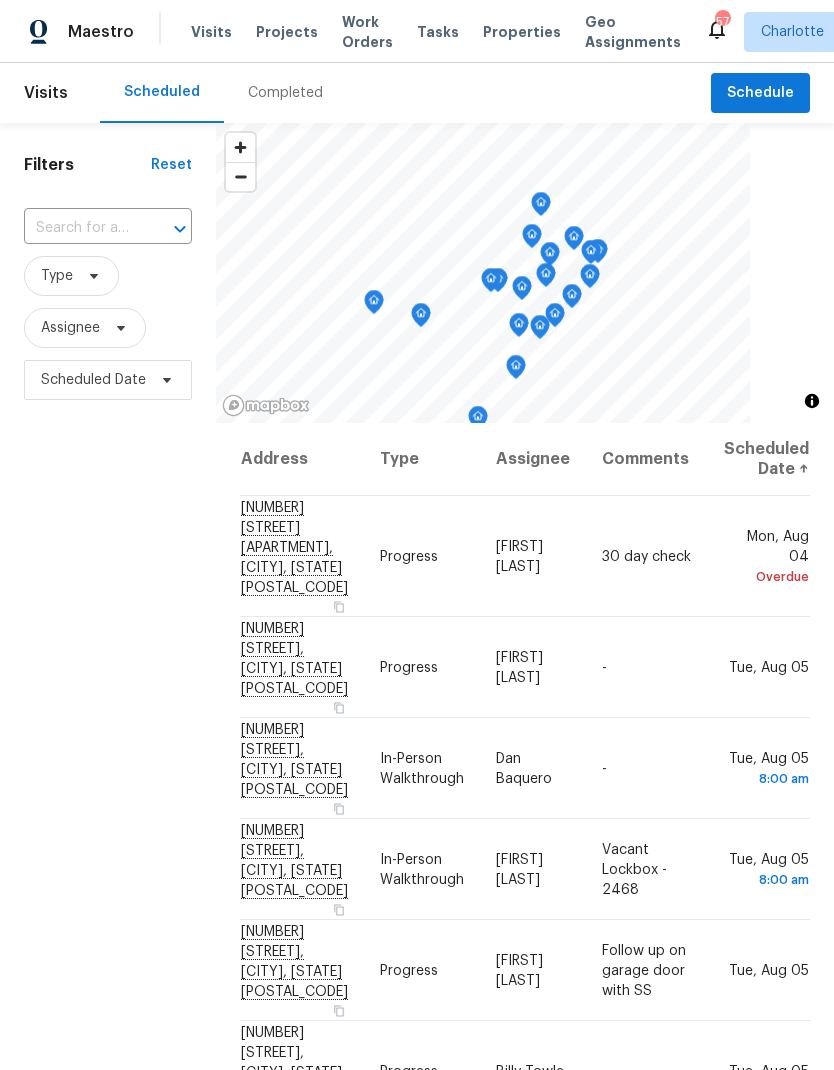 click on "Work Orders" at bounding box center [367, 32] 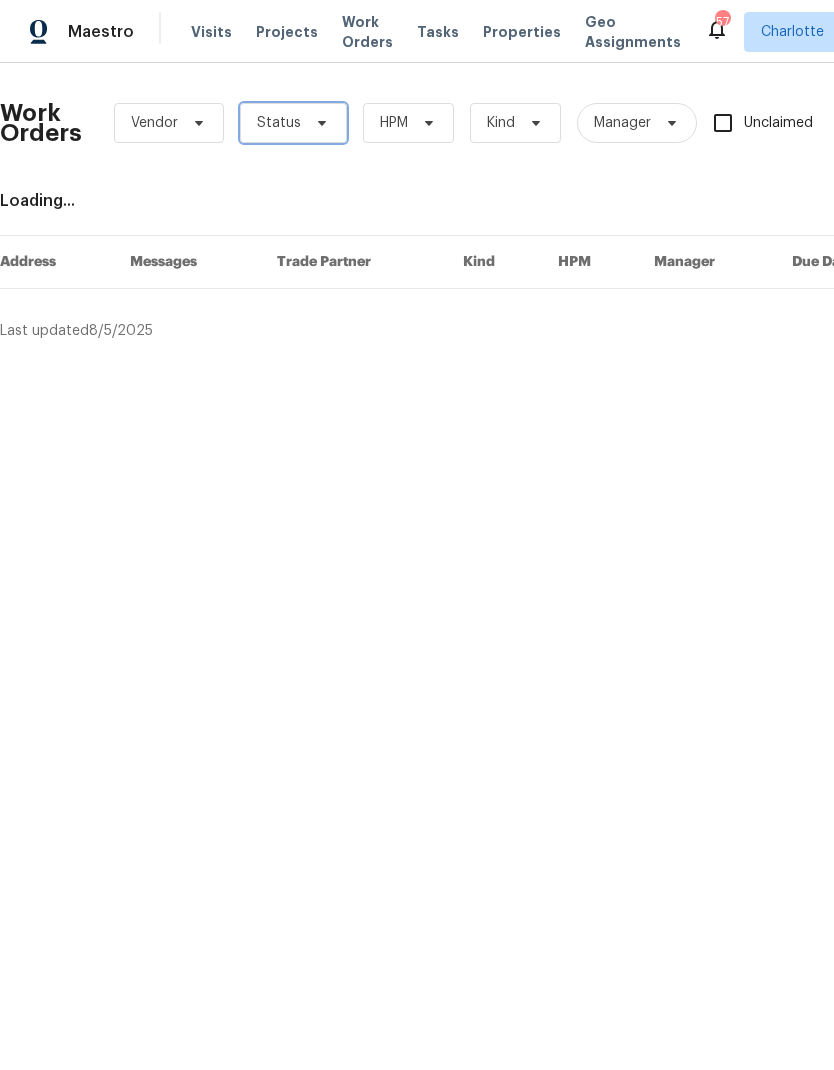click at bounding box center [319, 123] 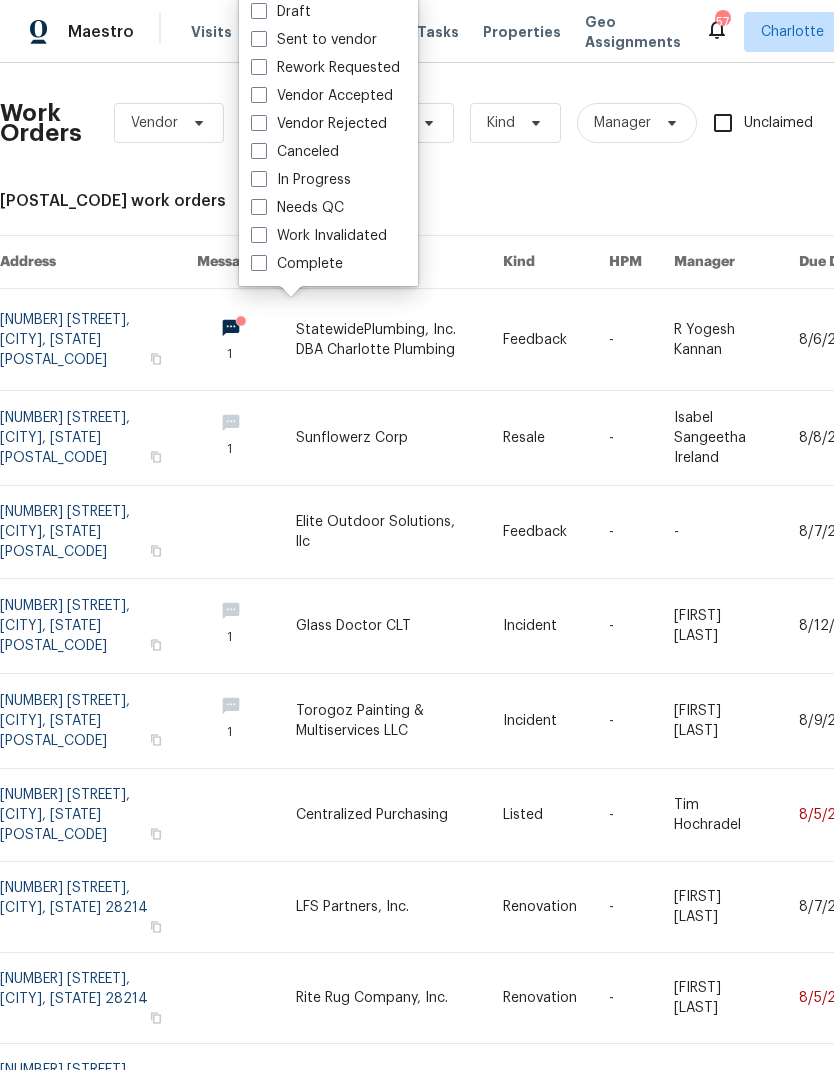 click on "Needs QC" at bounding box center (297, 208) 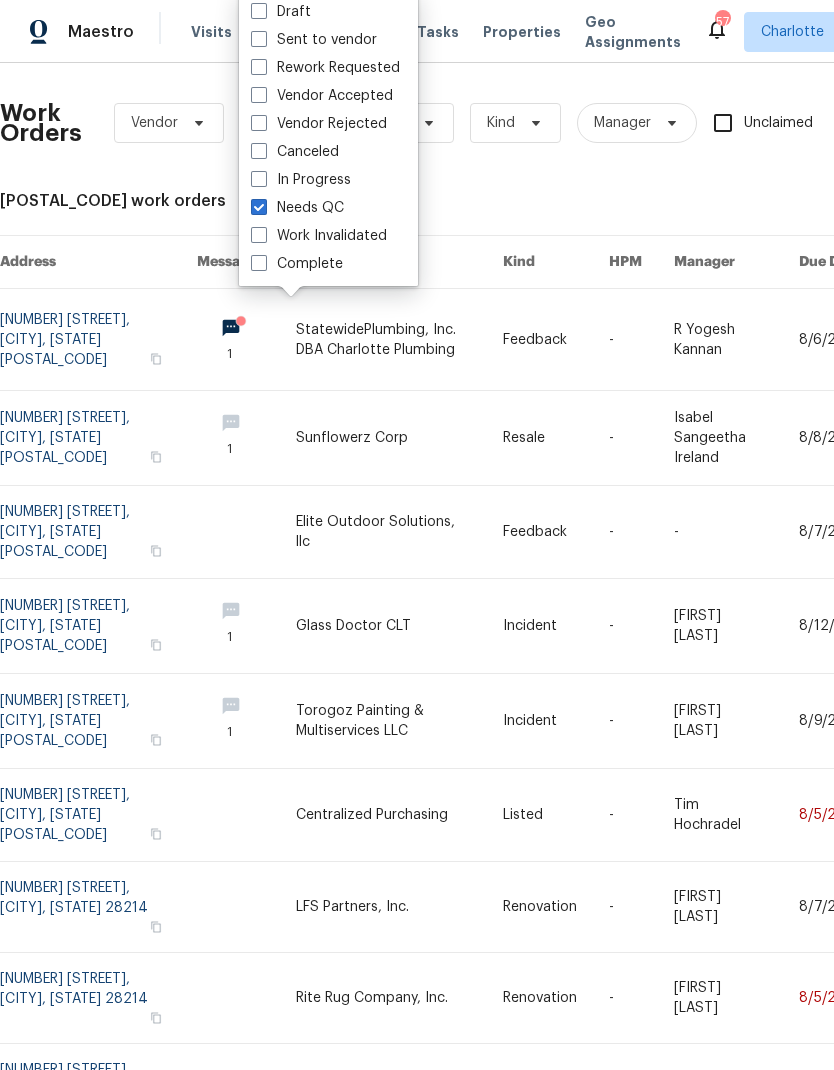 checkbox on "true" 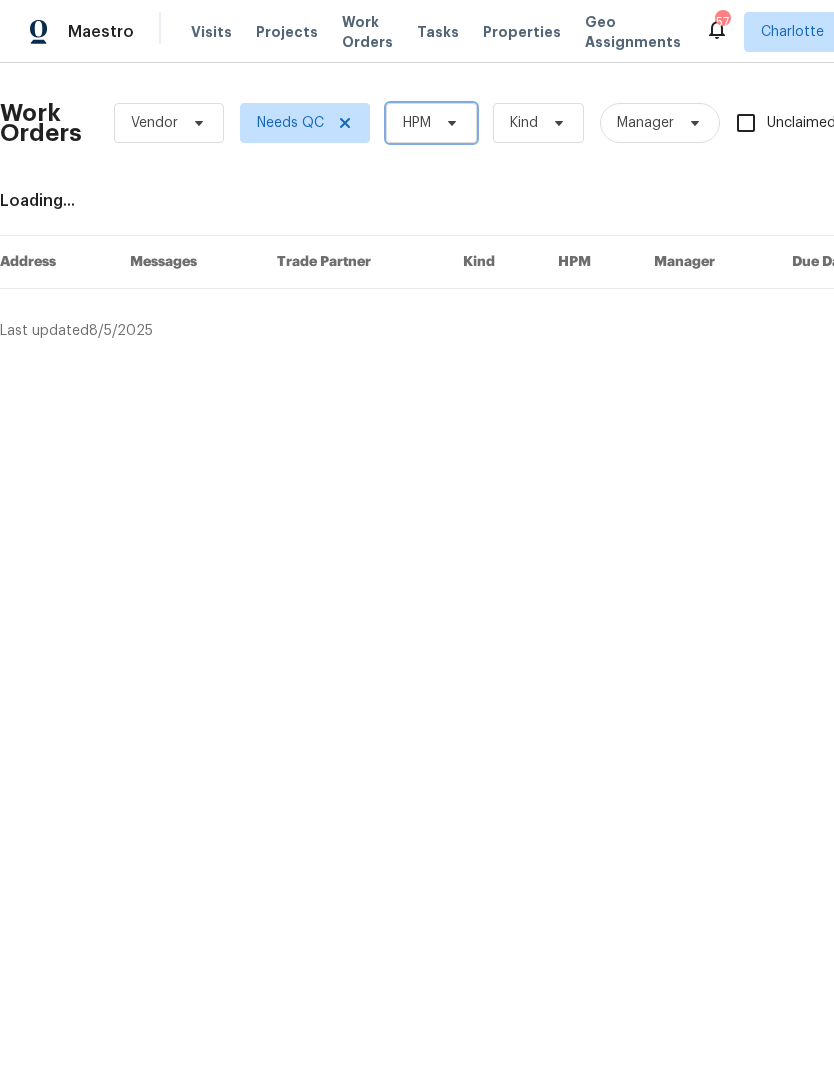 click 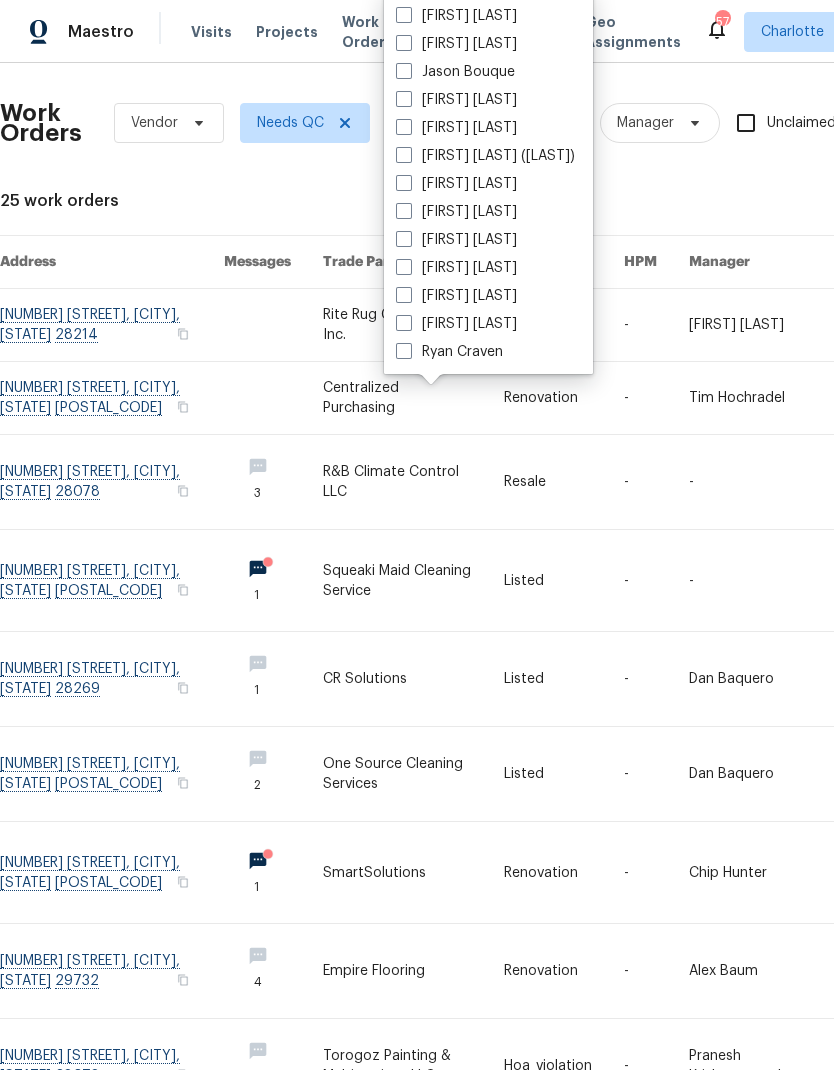 scroll, scrollTop: 248, scrollLeft: 0, axis: vertical 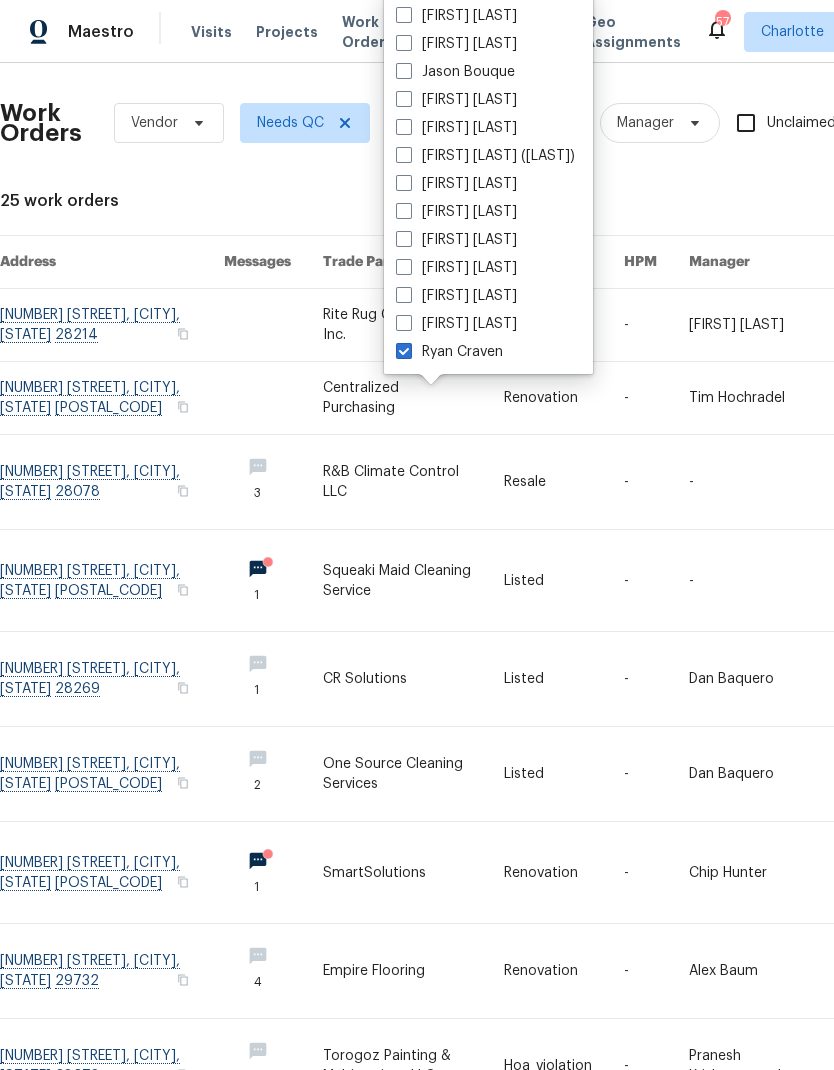 checkbox on "true" 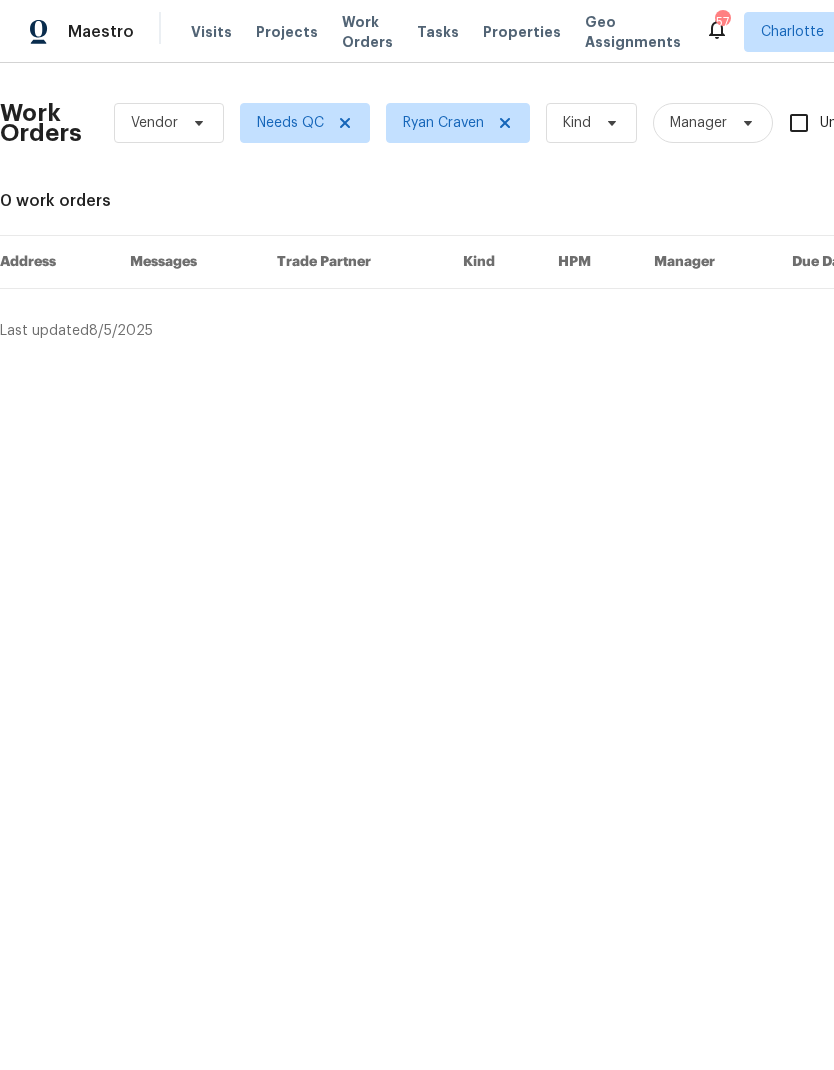 click on "Maestro" at bounding box center (101, 32) 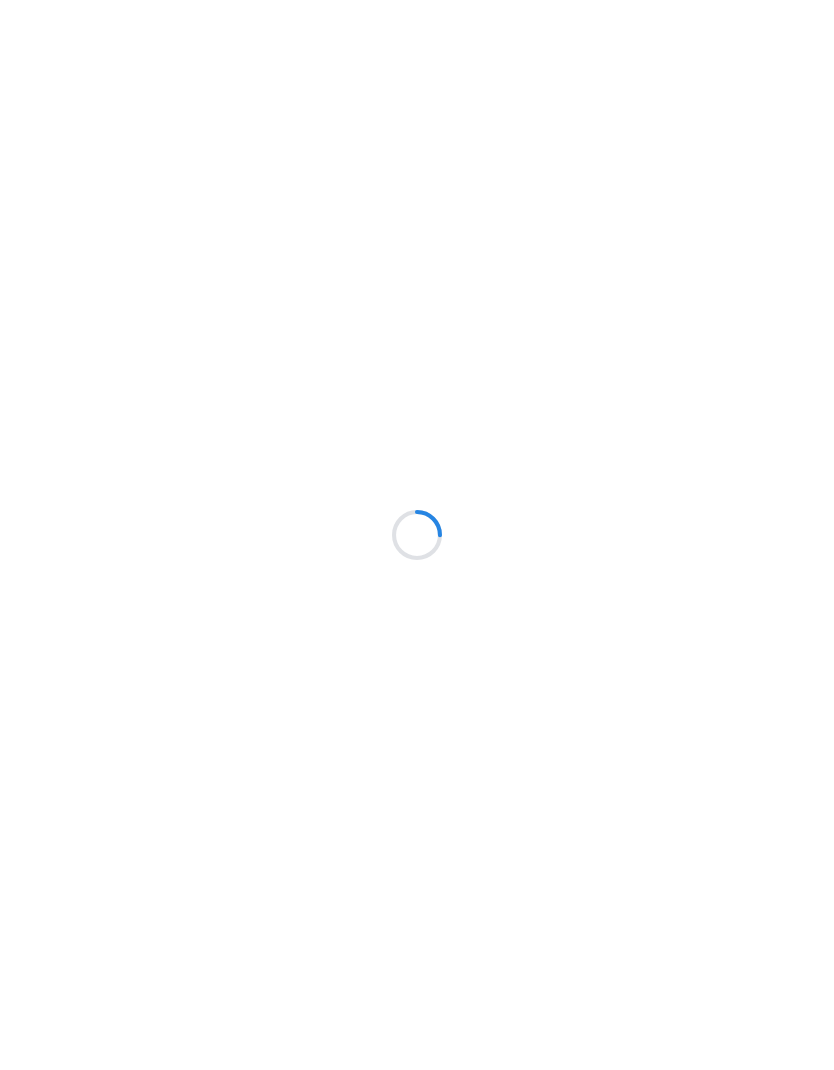 scroll, scrollTop: 0, scrollLeft: 0, axis: both 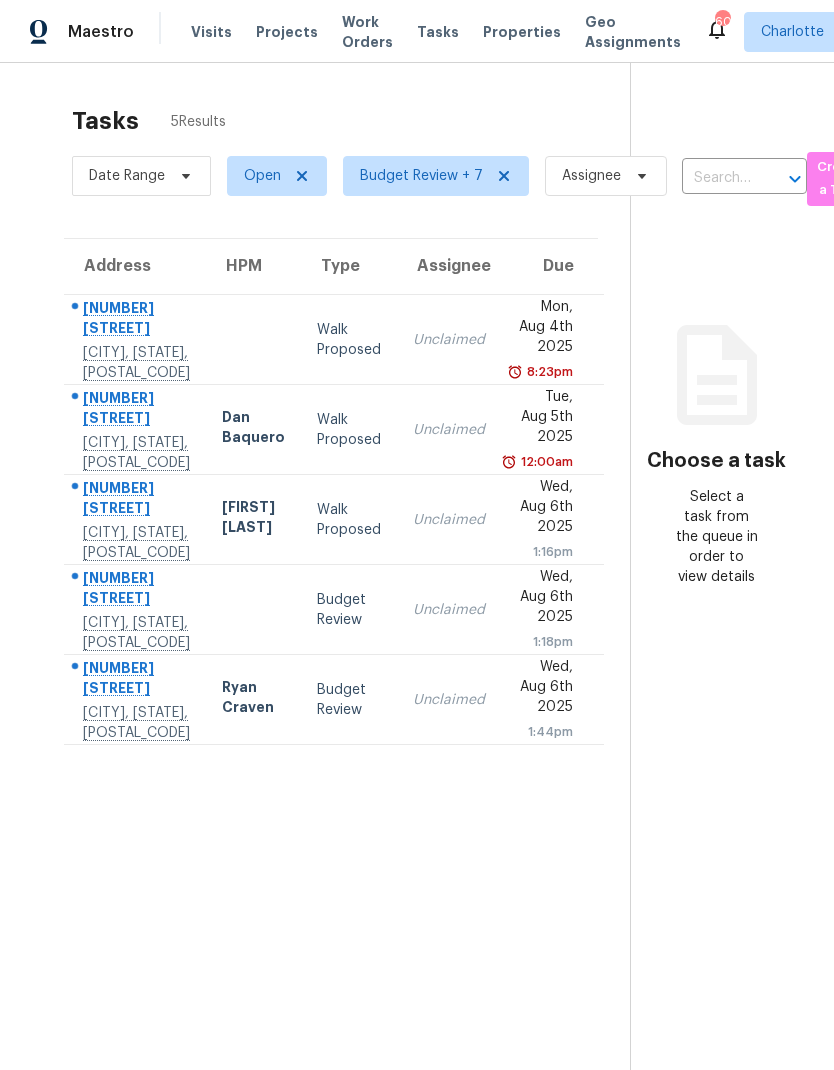 click on "Tasks 5  Results Date Range Open Budget Review + 7 Assignee ​ Create a Task Address HPM Type Assignee Due 2025 Filbert Hwy   York, SC, 29745 Walk Proposed Unclaimed Mon, Aug 4th 2025 8:23pm 3725 Gibbon Rd   Charlotte, NC, 28269 Dan Baquero Walk Proposed Unclaimed Tue, Aug 5th 2025 12:00am 2500 Ashley Ct   Belmont, NC, 28012 Ryan Carder Walk Proposed Unclaimed Wed, Aug 6th 2025 1:16pm 1472 Woodridge Ln   Lincolnton, NC, 28092 Budget Review Unclaimed Wed, Aug 6th 2025 1:18pm 6510 Folger Dr   Charlotte, NC, 28270 Ryan Craven Budget Review Unclaimed Wed, Aug 6th 2025 1:44pm" at bounding box center [331, 614] 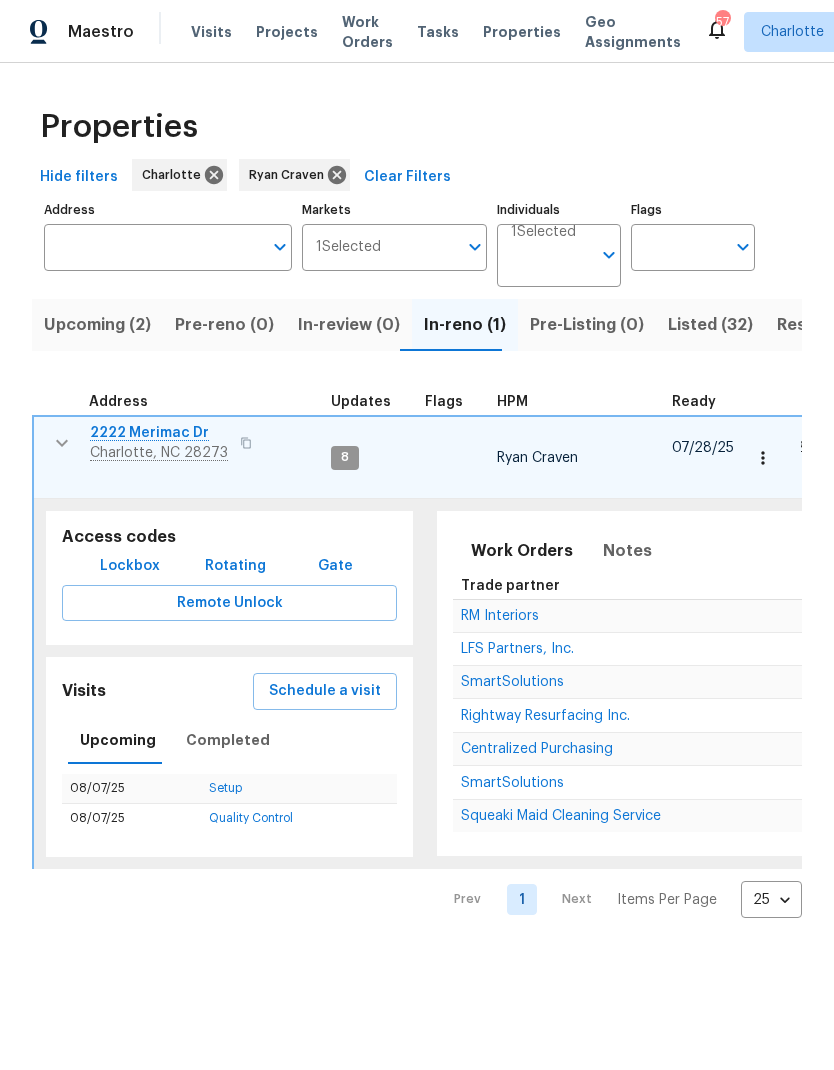 scroll, scrollTop: 0, scrollLeft: 0, axis: both 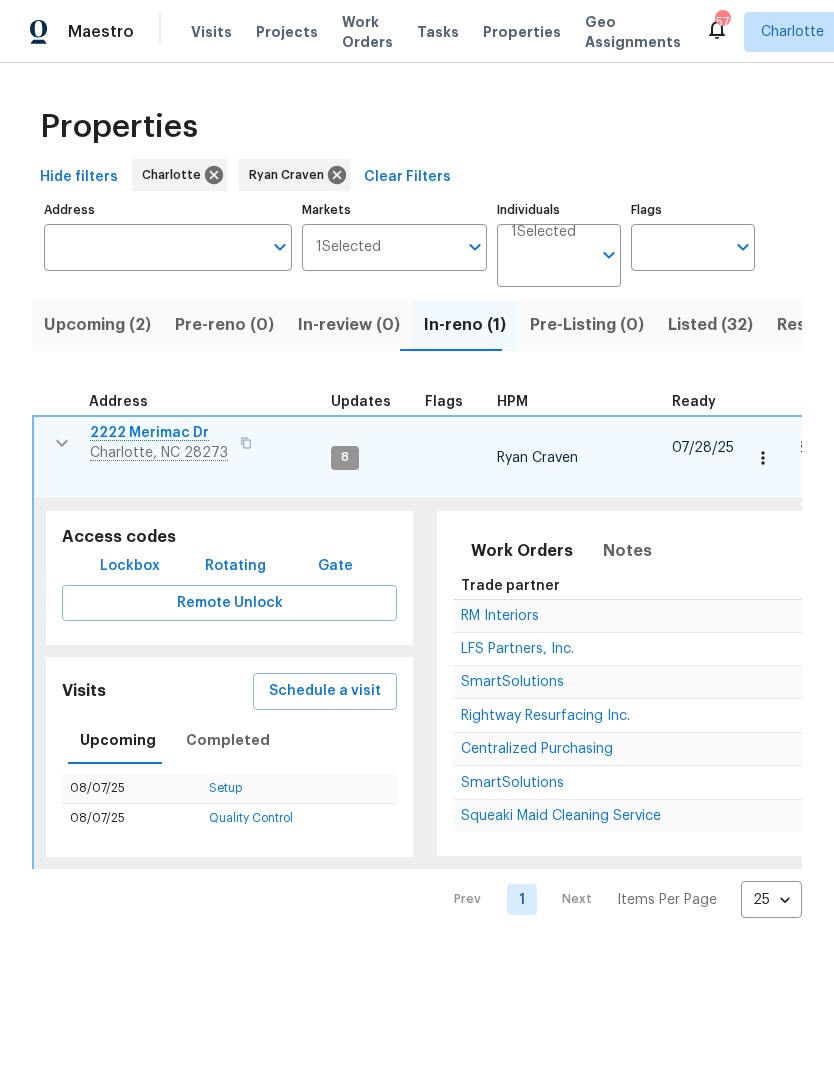 click 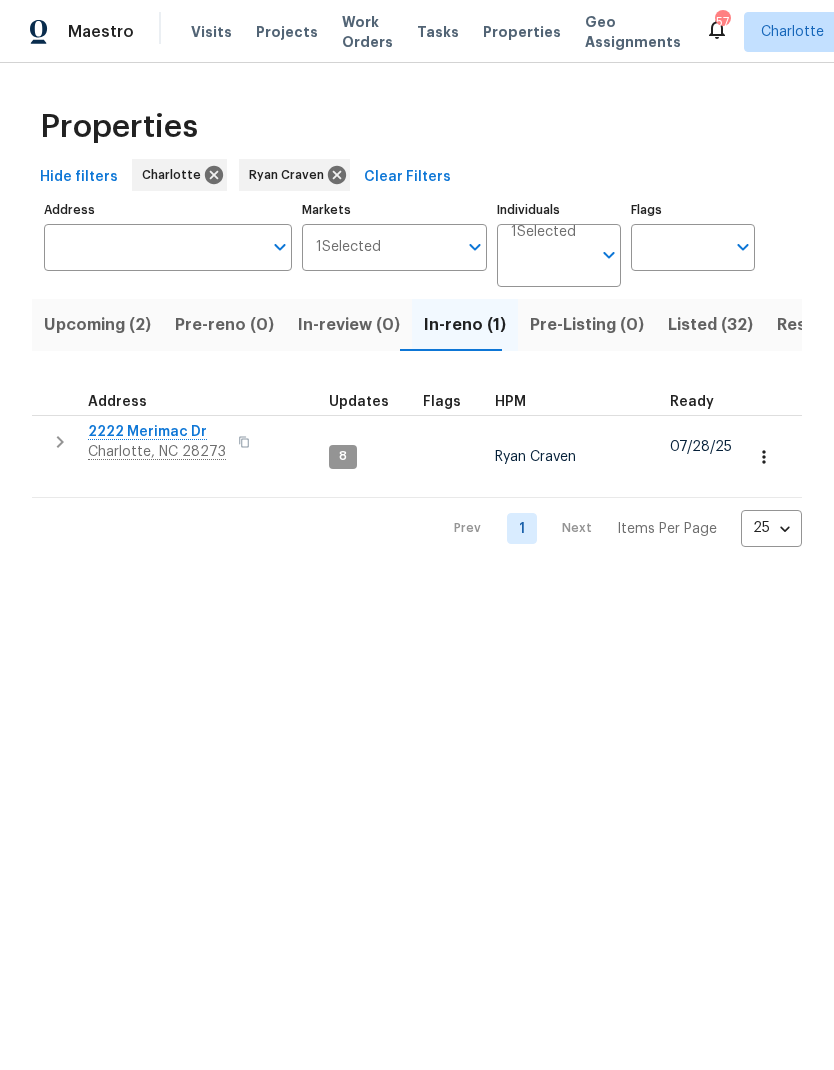 scroll, scrollTop: 0, scrollLeft: 0, axis: both 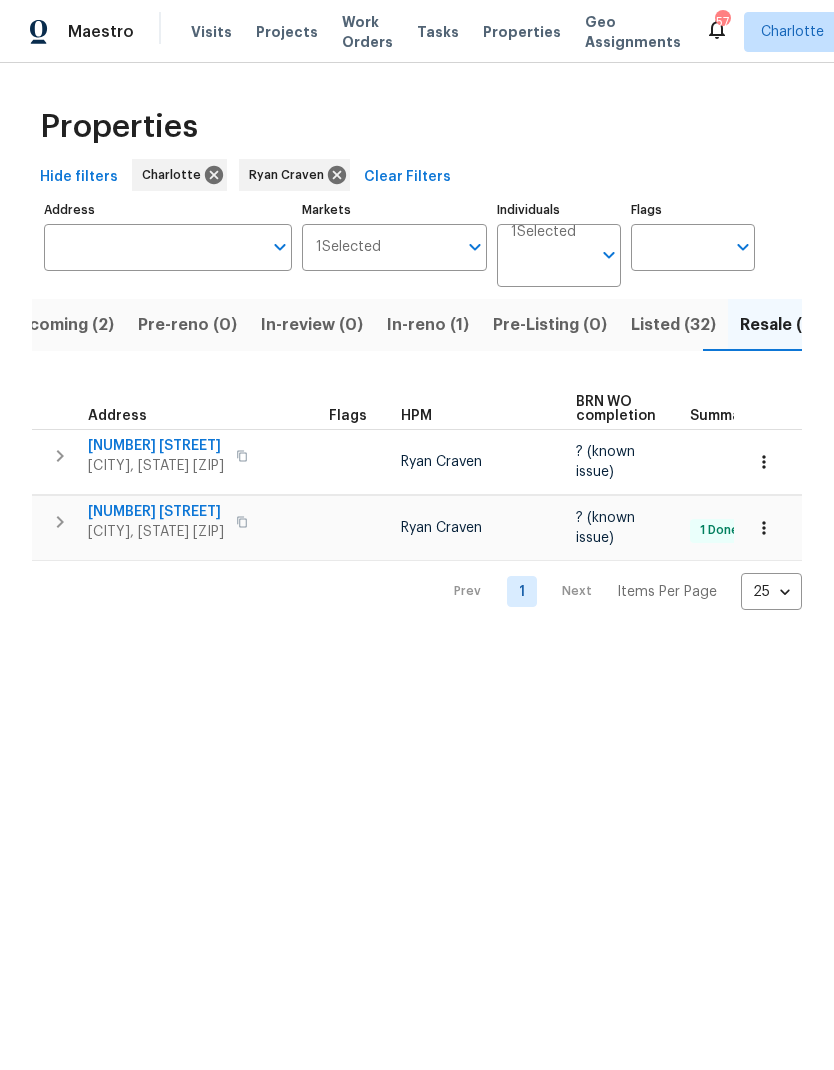 click on "Listed (32)" at bounding box center [673, 325] 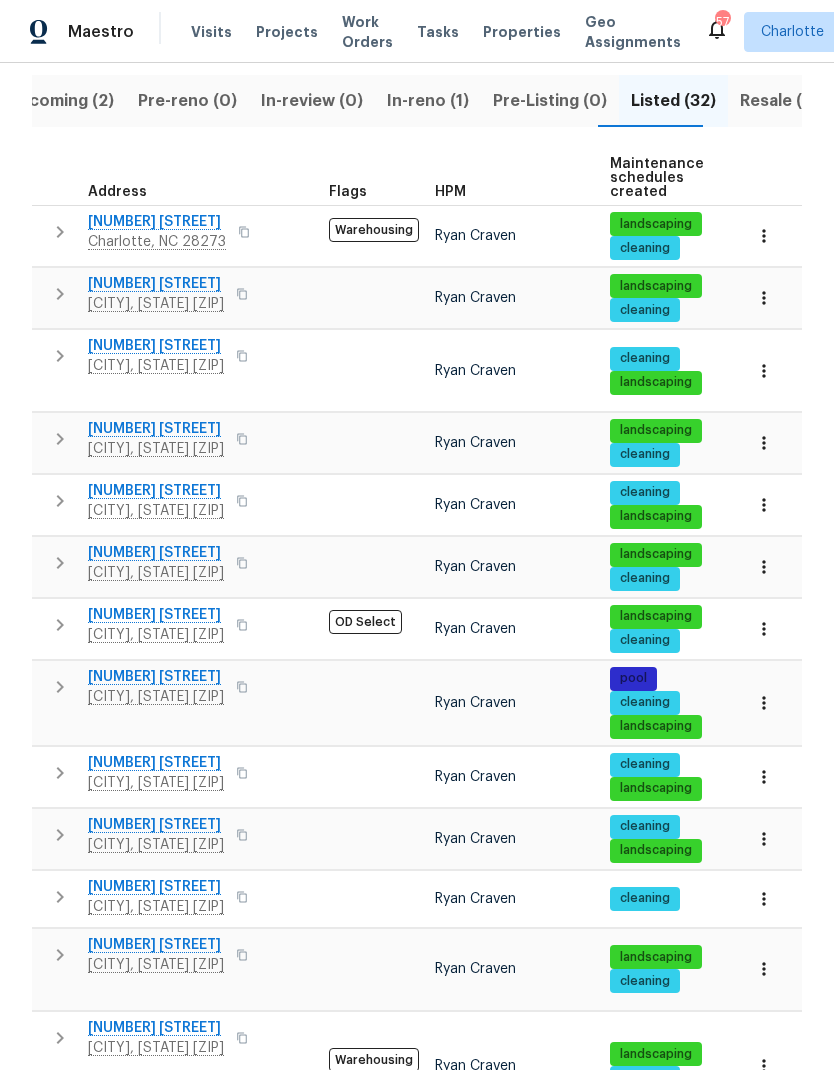 scroll, scrollTop: 223, scrollLeft: 0, axis: vertical 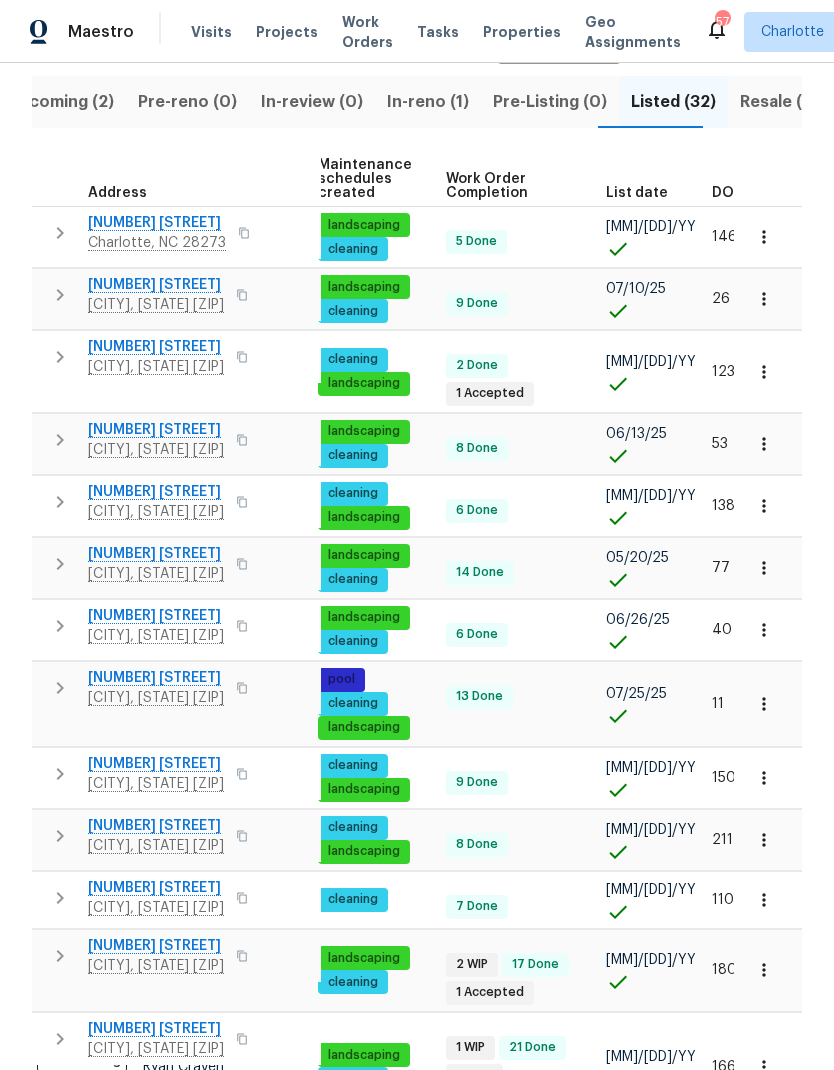 click on "DOM" at bounding box center (729, 193) 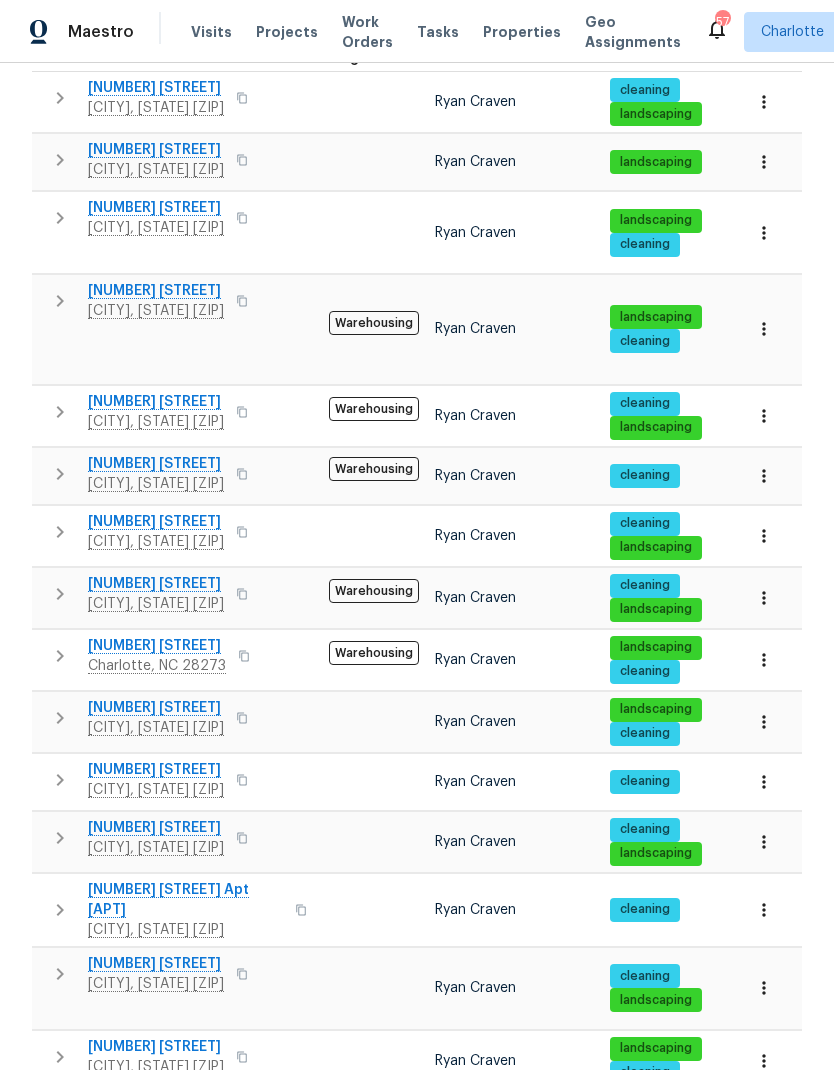 scroll, scrollTop: 355, scrollLeft: 0, axis: vertical 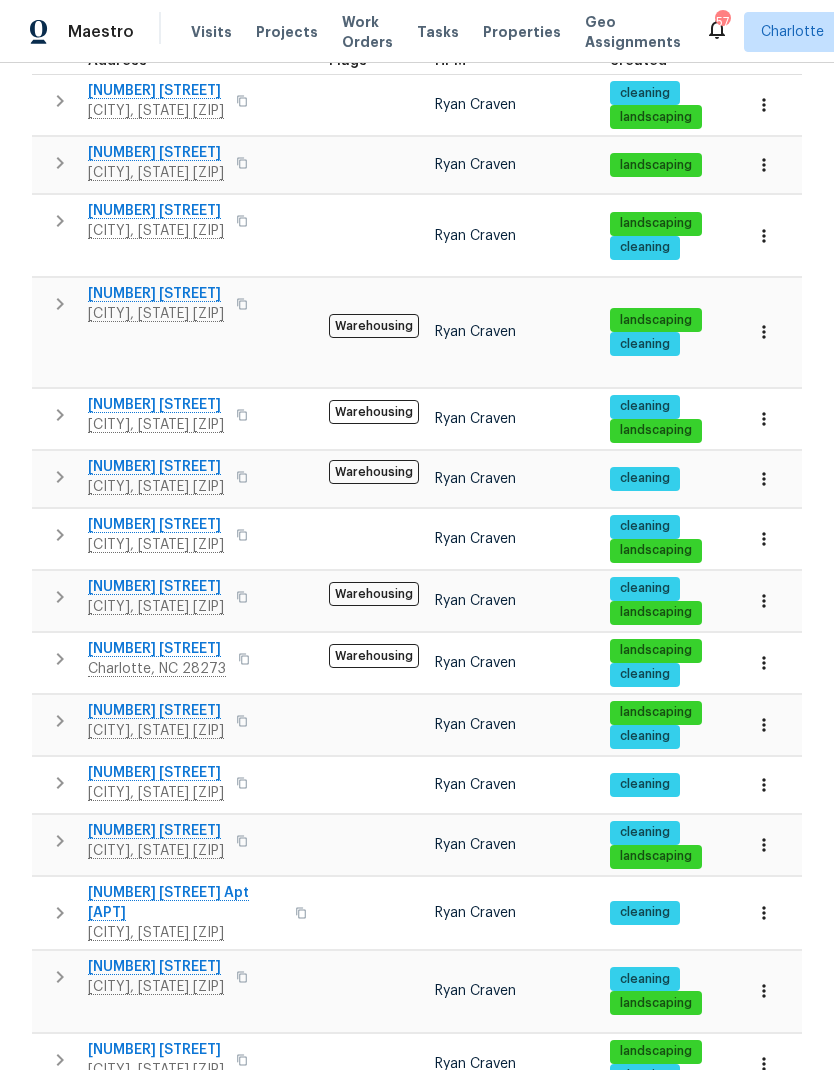 click at bounding box center (60, 597) 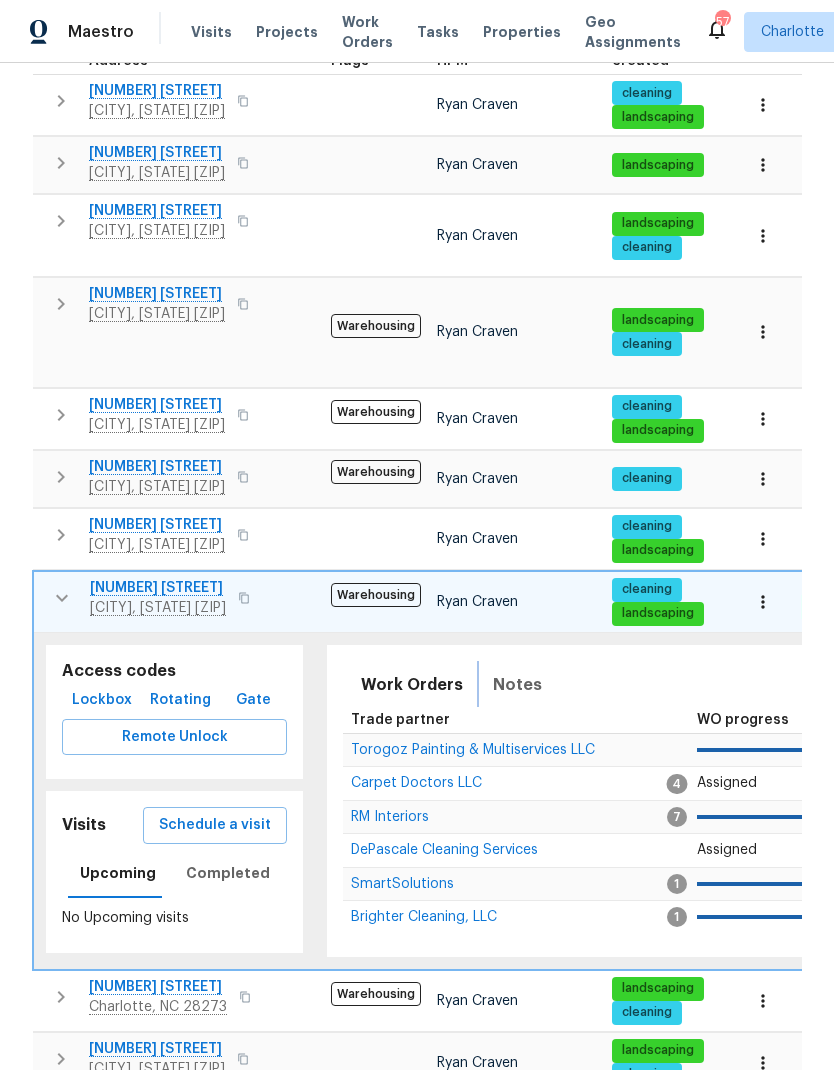 click on "Notes" at bounding box center [517, 685] 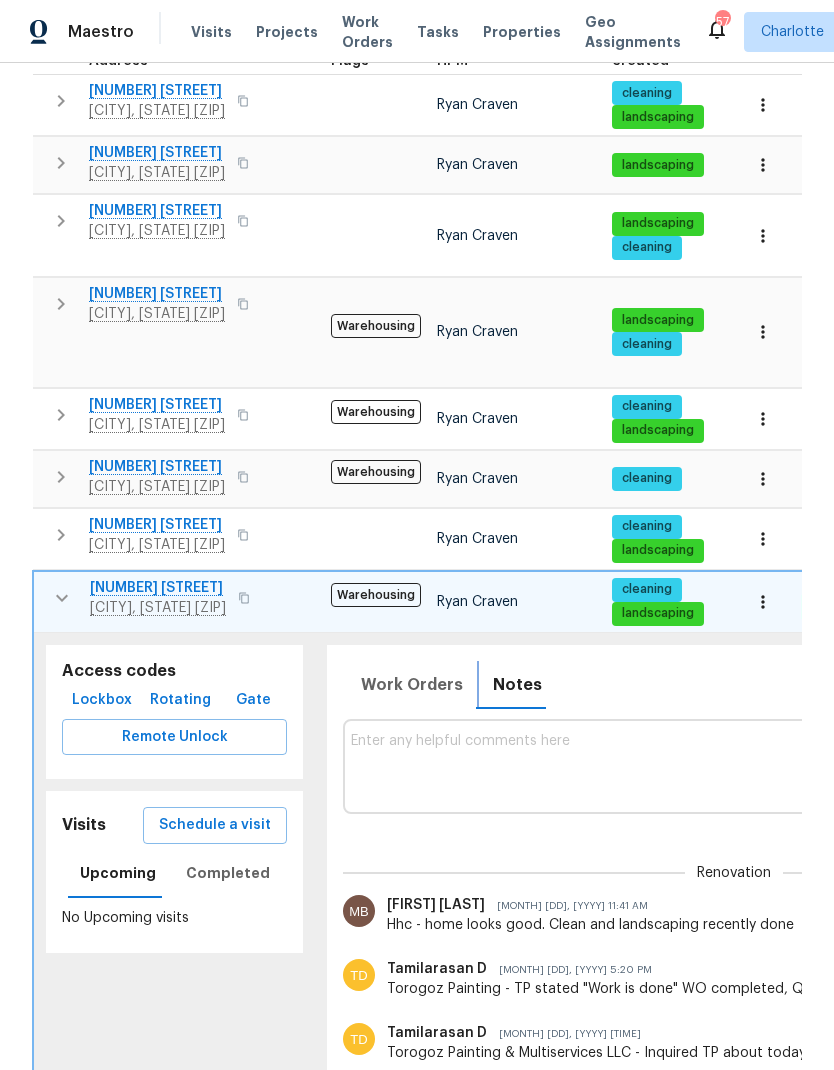 scroll, scrollTop: 0, scrollLeft: 0, axis: both 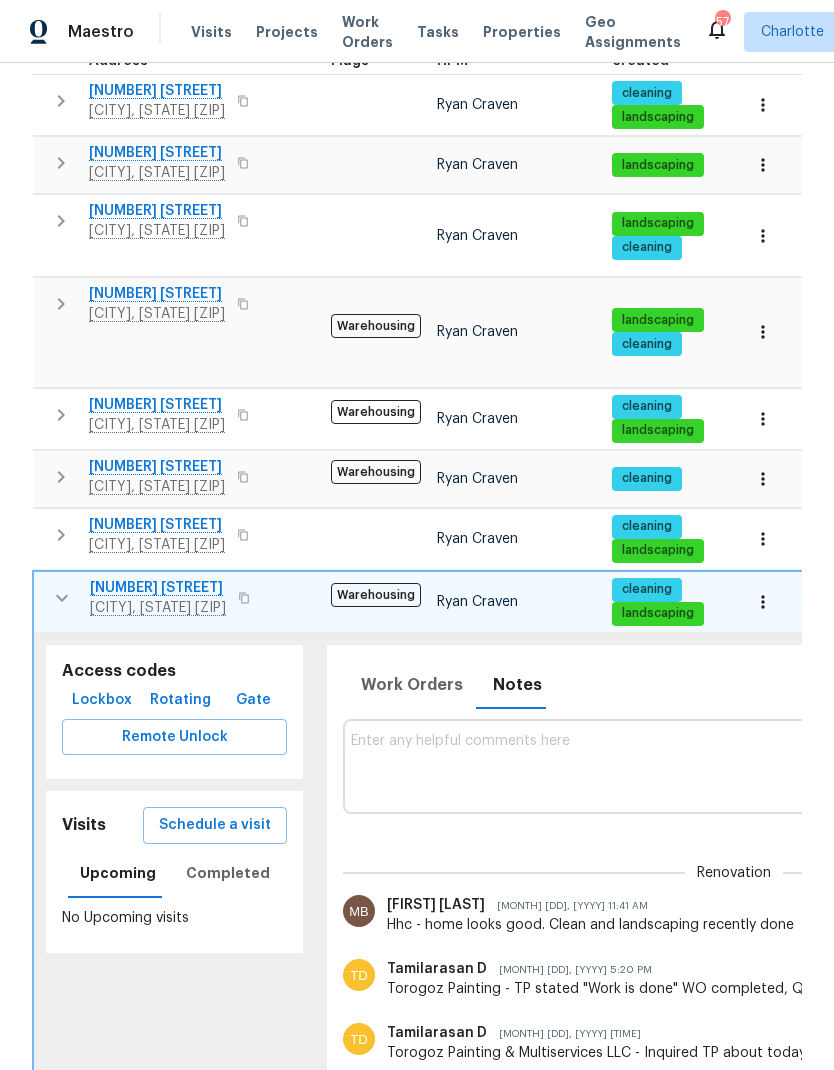 click at bounding box center [62, 598] 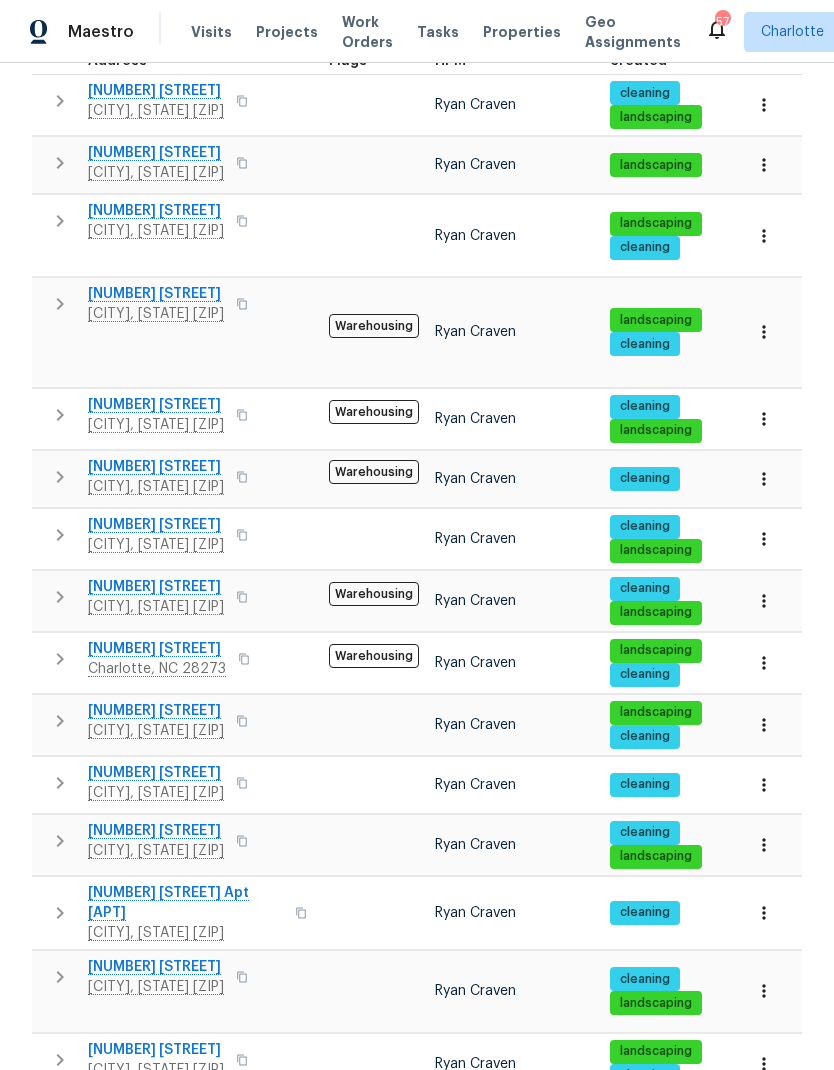 click 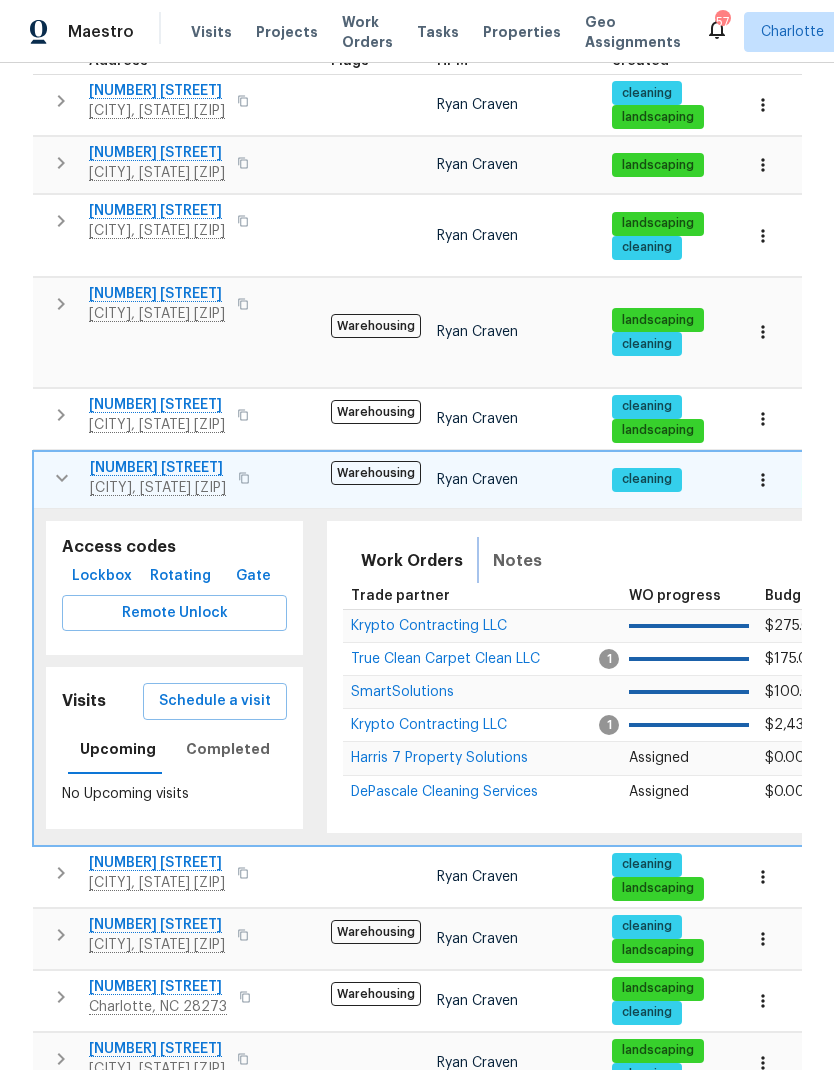 click on "Notes" at bounding box center [517, 561] 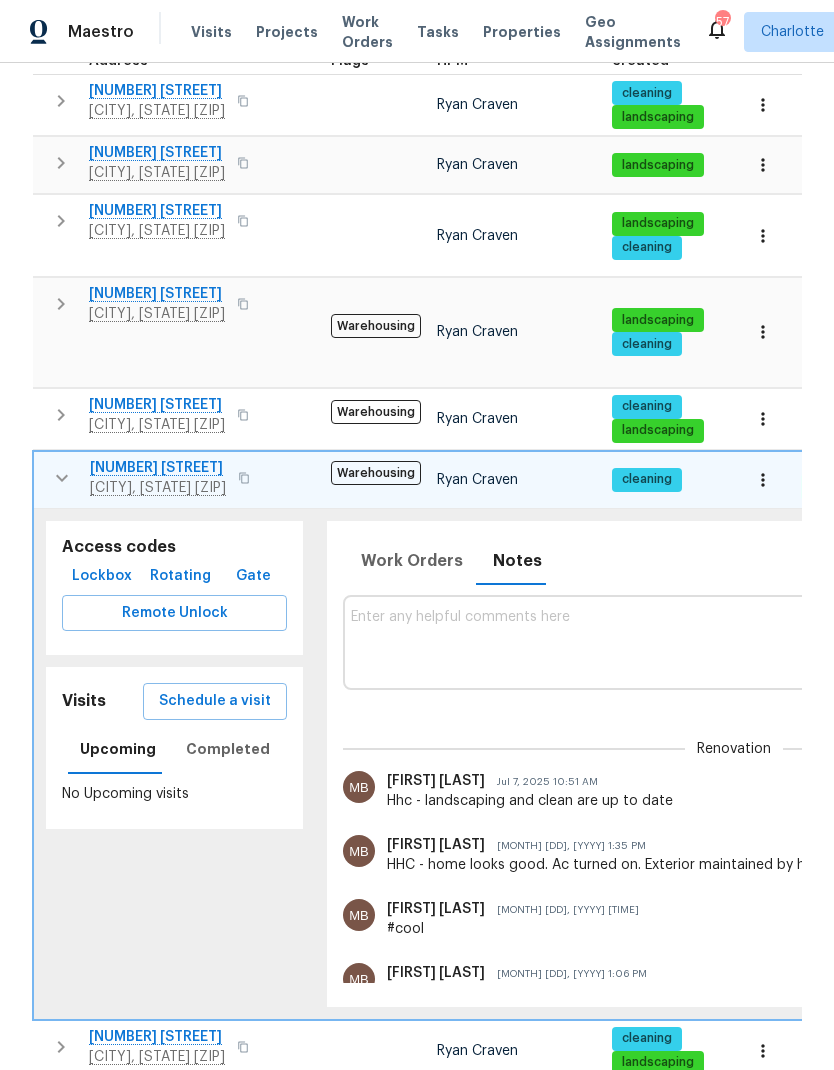 click 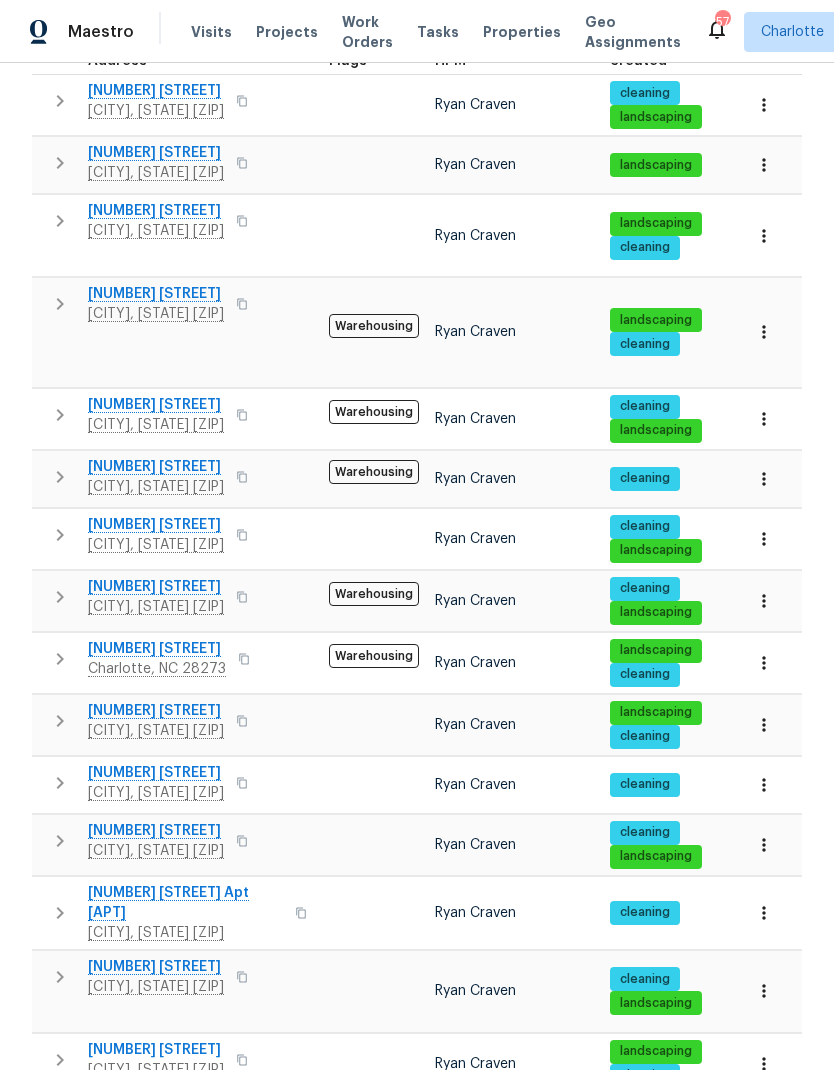 click 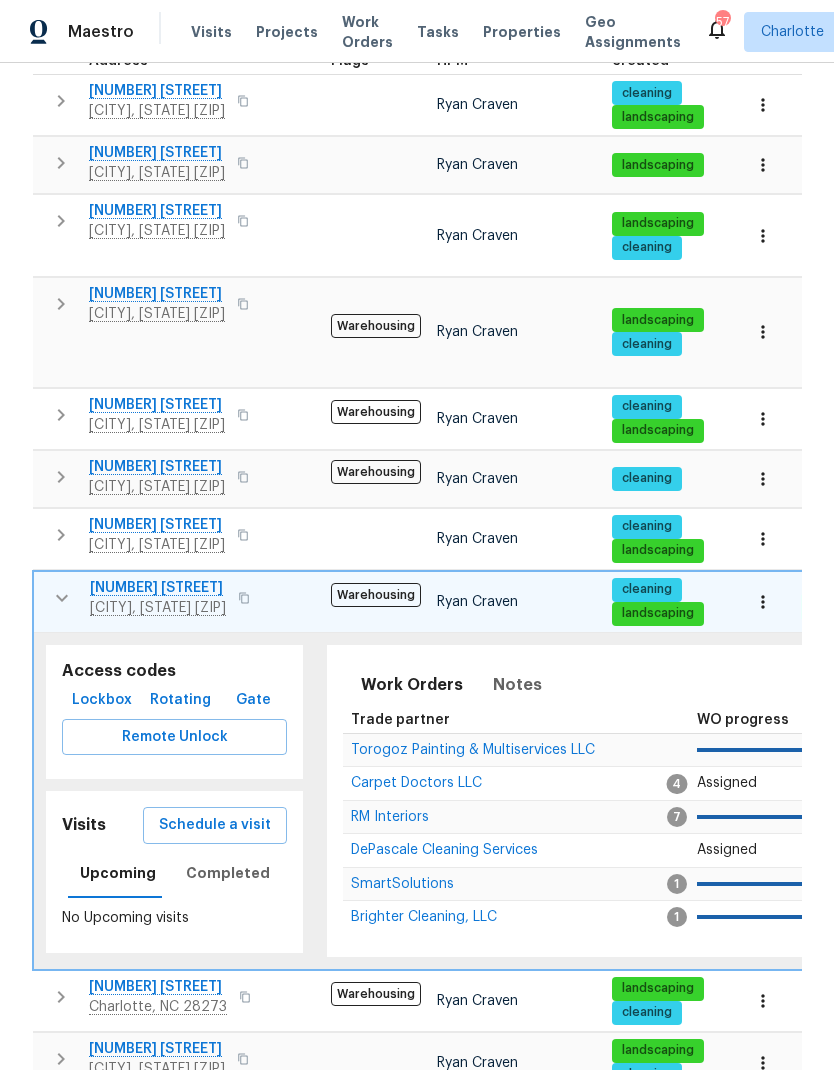 click on "Properties Hide filters Charlotte [LAST] [LAST] Clear Filters Address Address Markets 1  Selected Markets Individuals 1  Selected Individuals Flags Flags Upcoming (2) Pre-reno (0) In-review (0) In-reno (1) Pre-Listing (0) Listed (32) Resale (2) Done (223) Unknown (0) Address Flags HPM Maintenance schedules created Work Order Completion List date DOM 14916 Oregon Oak Ct Mint Hill, [STATE] [ZIP] [LAST] [LAST] cleaning landscaping 8 Done 01/06/25 211 7401 Limerick Dr Charlotte, [STATE] [ZIP] [LAST] [LAST] landscaping 9 Done 02/03/25 183 2650 Whisper Ridge Ln Matthews, [STATE] [ZIP] [LAST] [LAST] landscaping cleaning 2 WIP 17 Done 1 Accepted 02/06/25 180 316 Epperstone Ln Matthews, [STATE] [ZIP] Warehousing [LAST] [LAST] landscaping cleaning 1 WIP 21 Done 1 Sent 1 Accepted 02/20/25 166 5002 Fine Robe Dr Indian Trail, [STATE] [ZIP] Warehousing [LAST] [LAST] cleaning landscaping 19 Done 02/26/25 160 11005 Cobb Creek Ct Charlotte, [STATE] [ZIP] Warehousing [LAST] [LAST] cleaning 4 Done 03/02/25 156 15633 Aviary Orchard Way Charlotte, [STATE] [ZIP]" at bounding box center [417, 925] 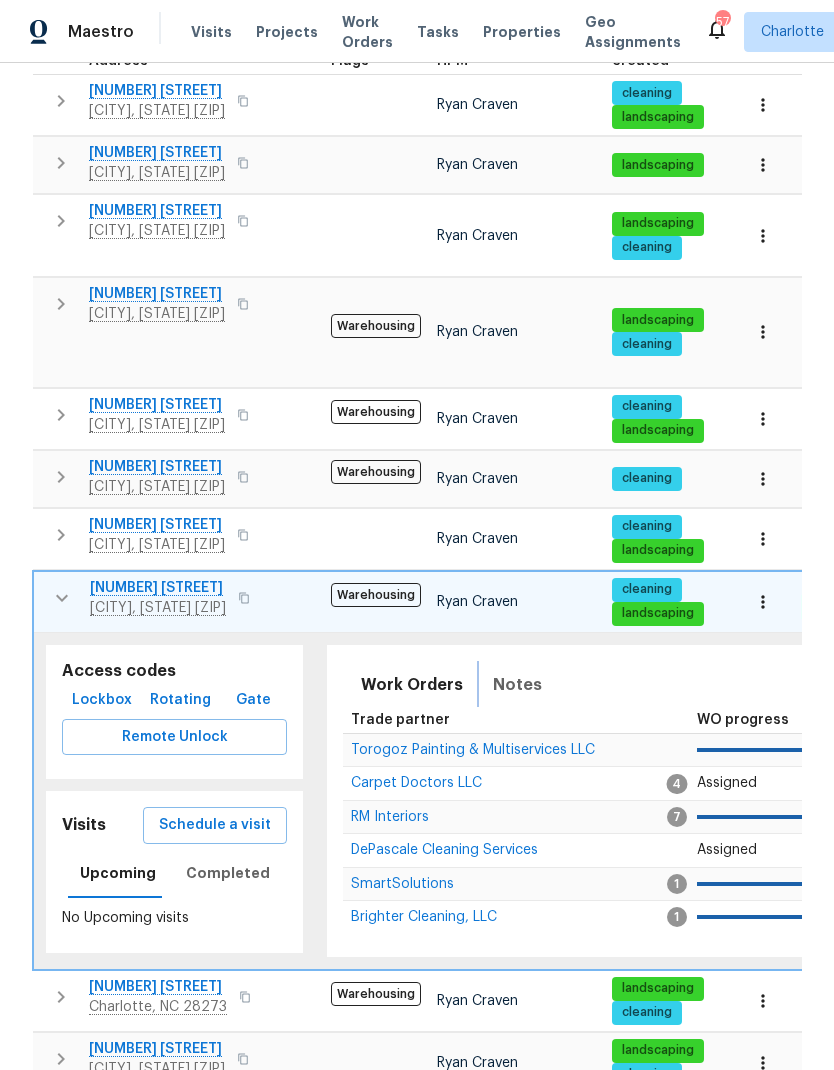 click on "Notes" at bounding box center (517, 685) 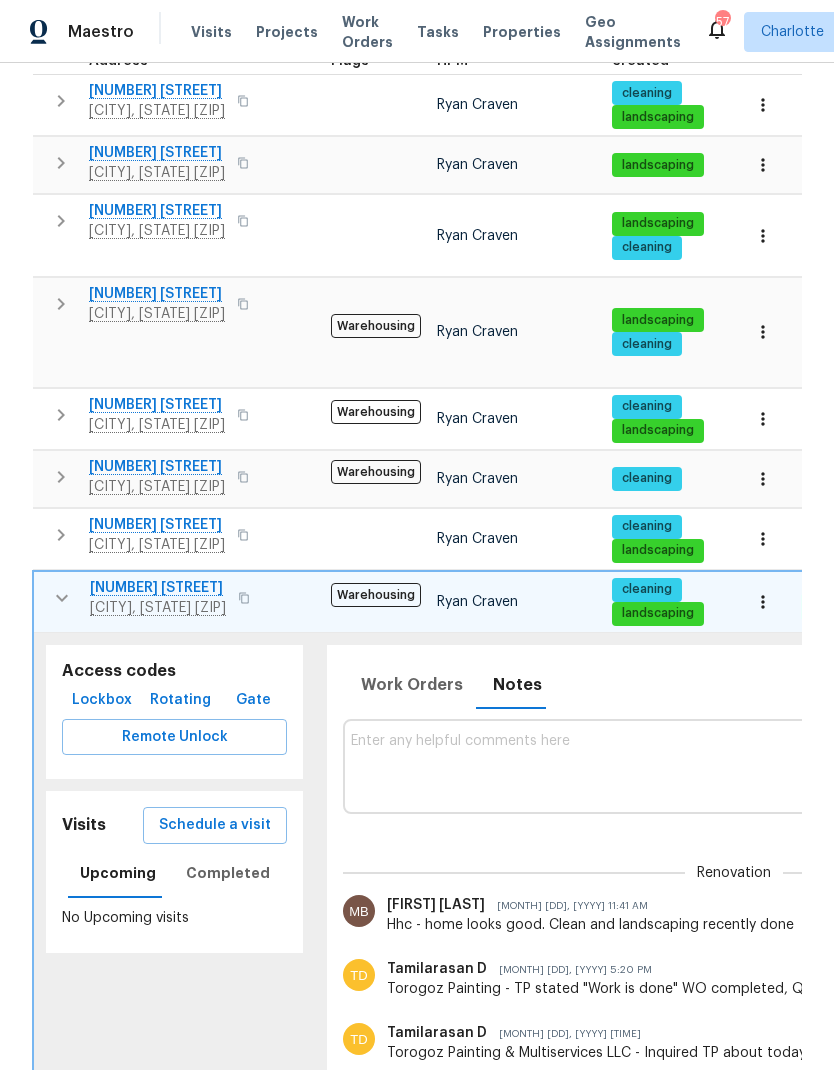 click at bounding box center [62, 598] 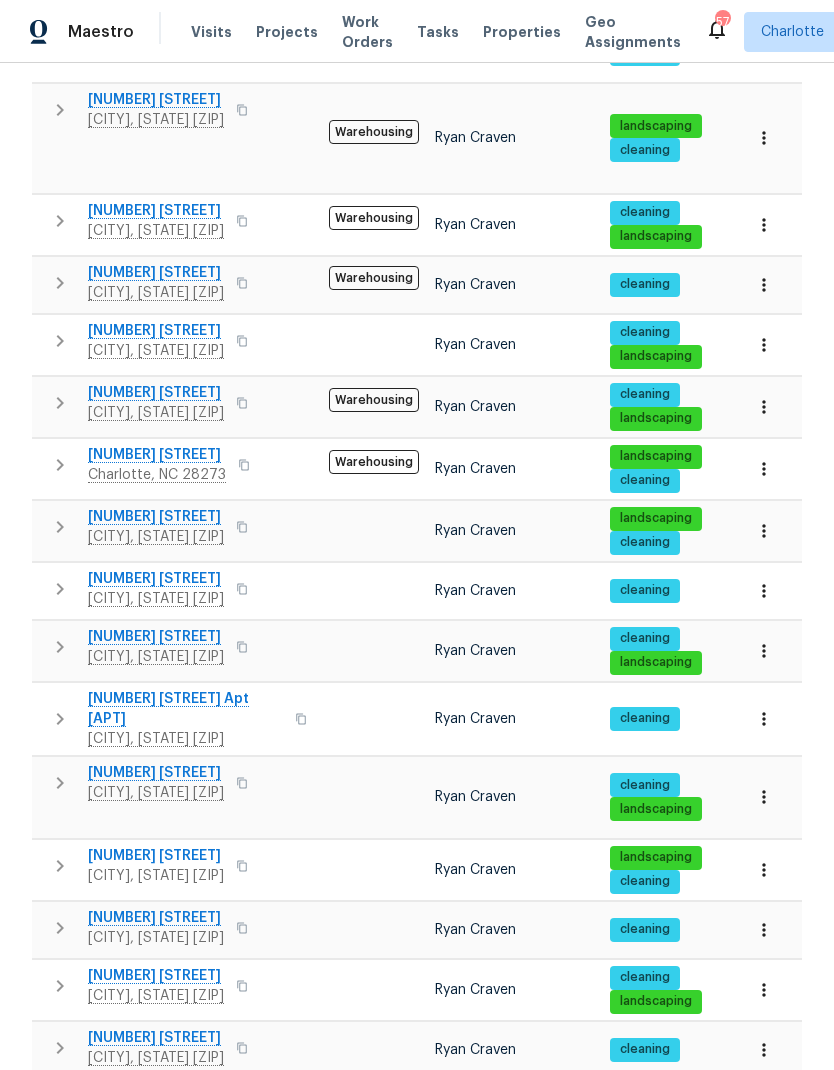 scroll, scrollTop: 558, scrollLeft: 0, axis: vertical 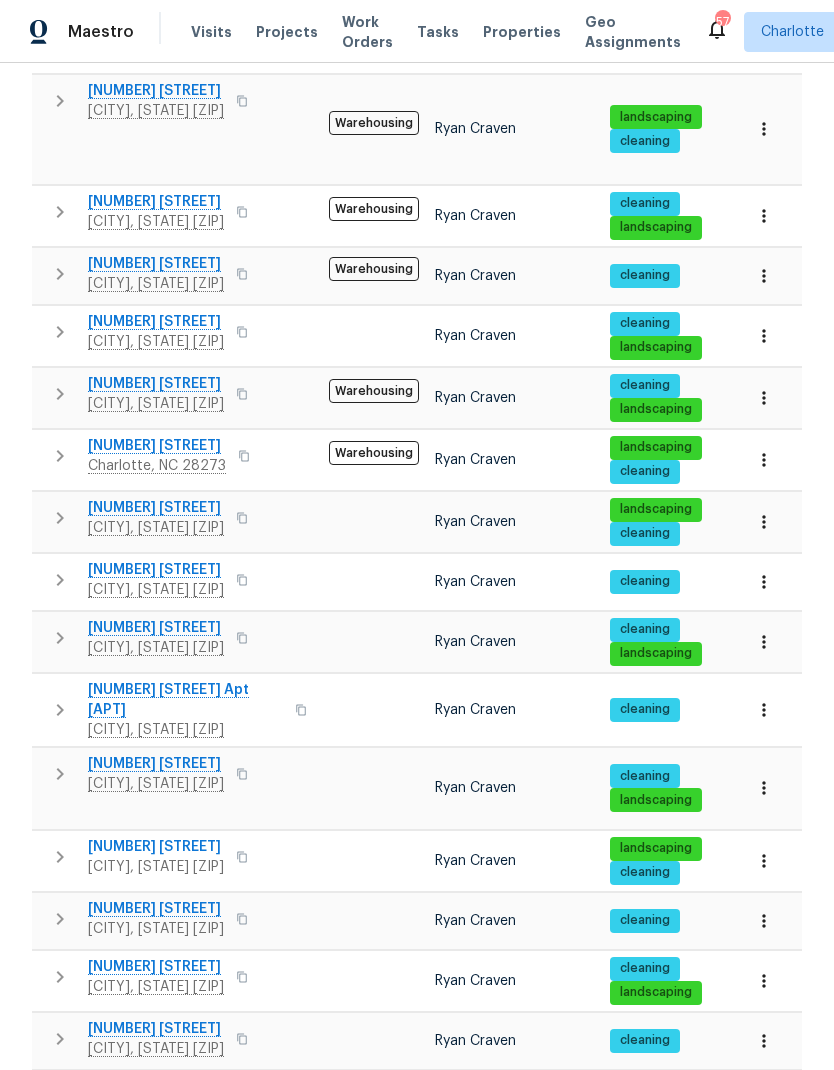 click at bounding box center [60, 774] 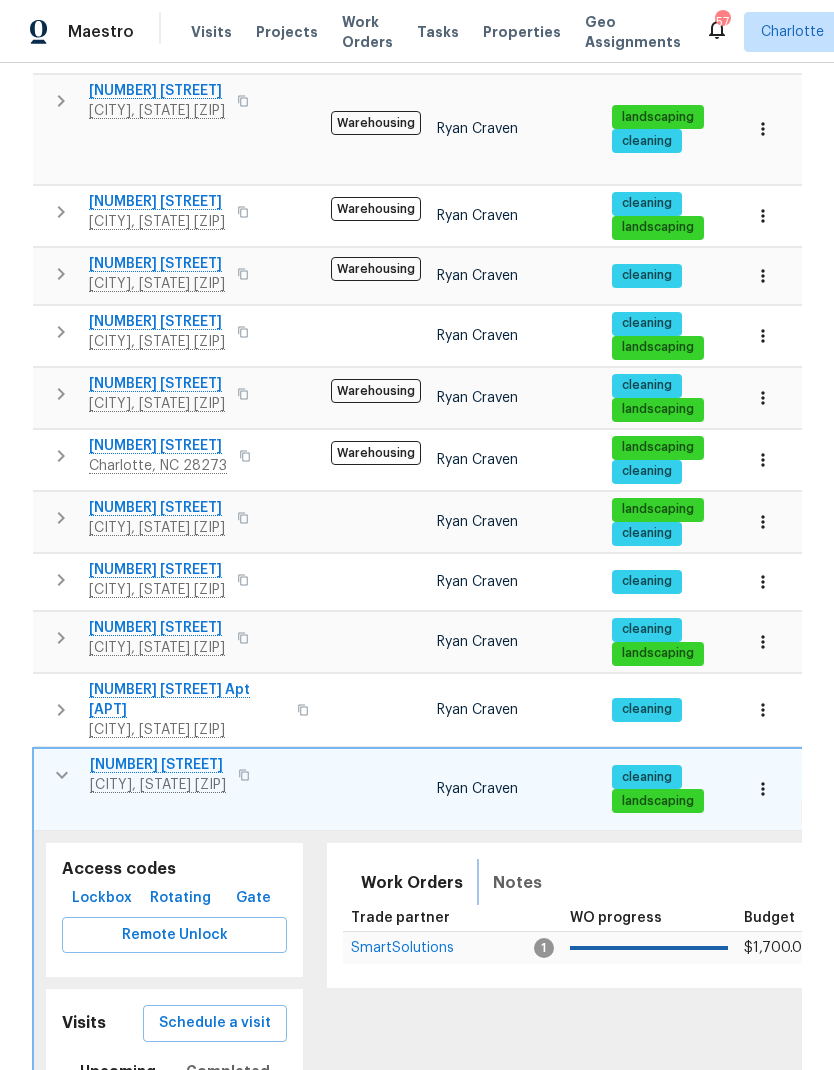 click on "Notes" at bounding box center [517, 883] 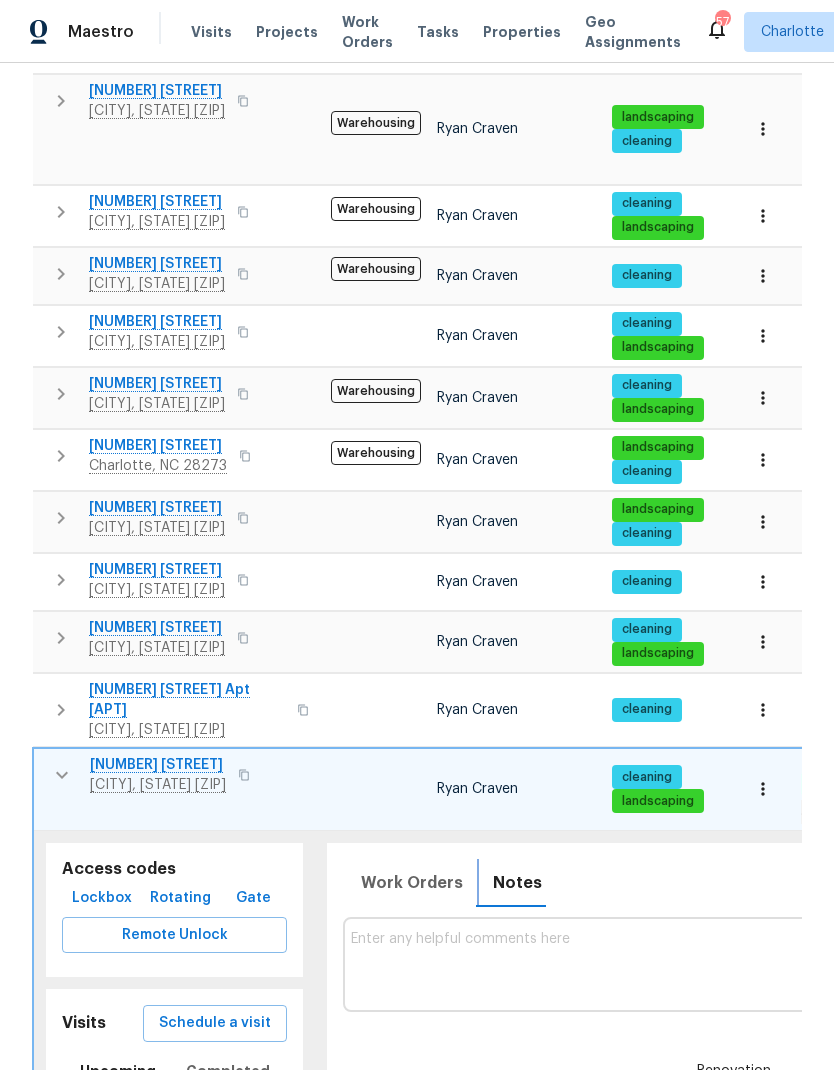 scroll, scrollTop: 0, scrollLeft: 0, axis: both 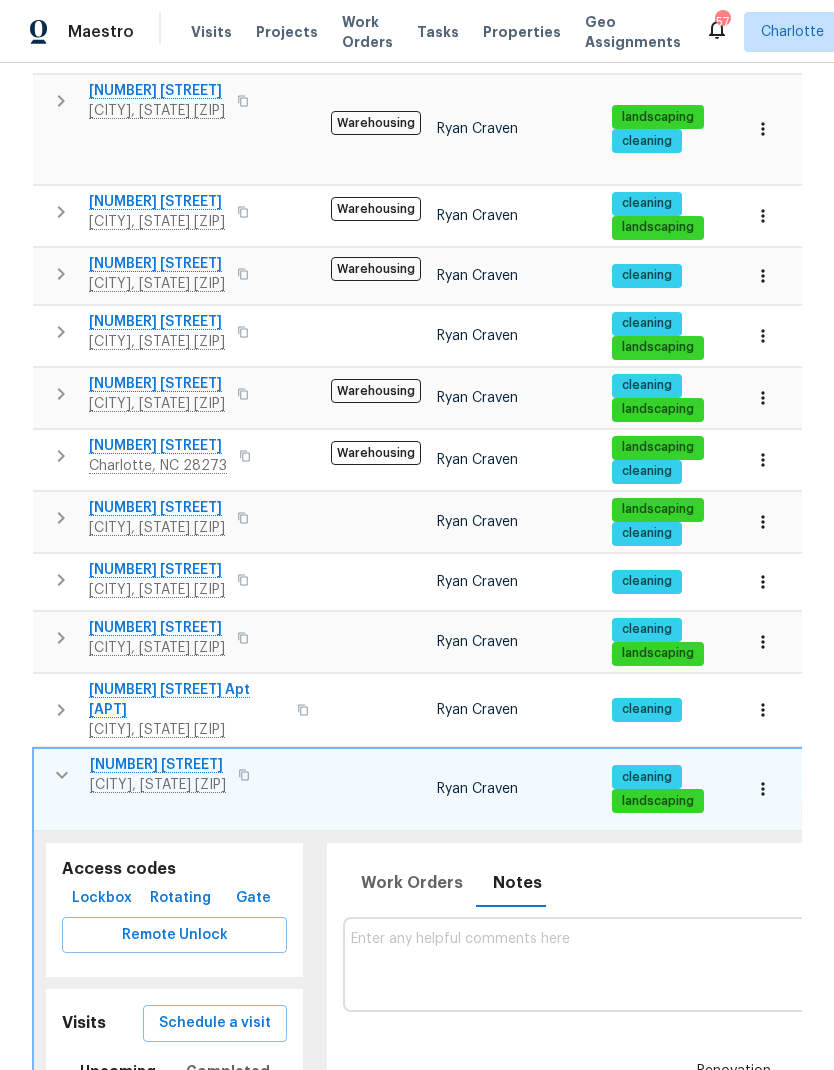 click at bounding box center [62, 775] 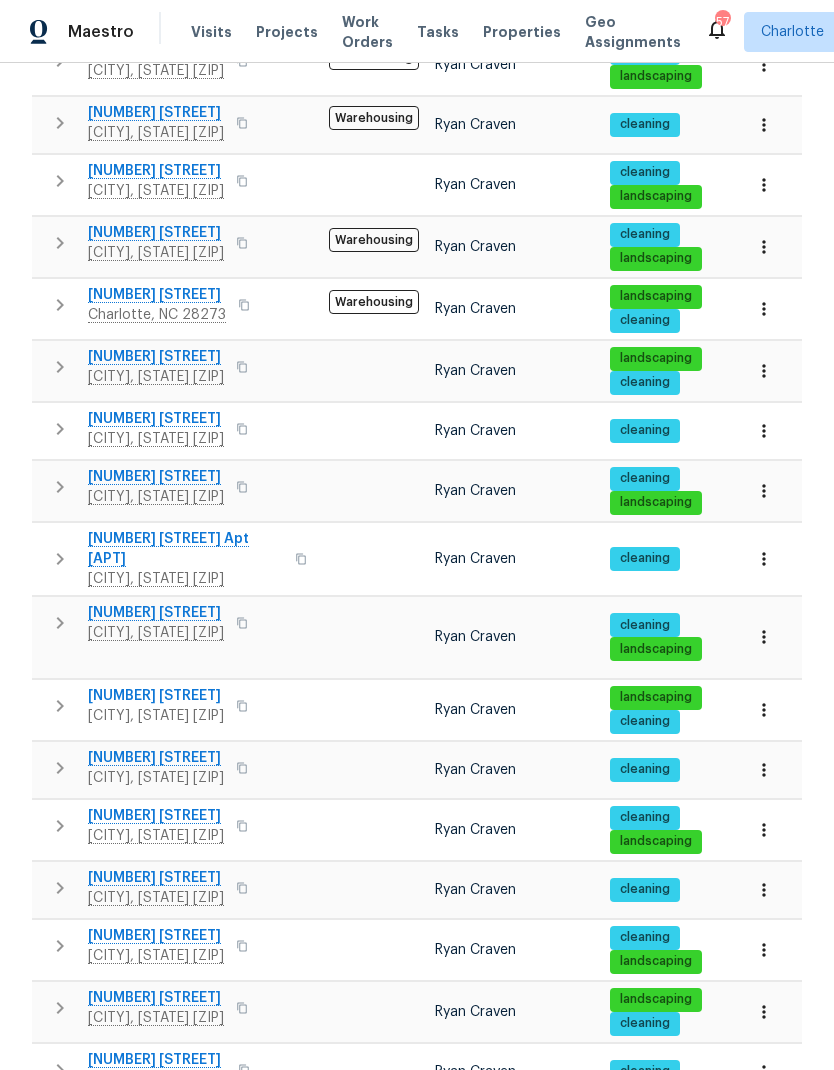 scroll, scrollTop: 716, scrollLeft: 0, axis: vertical 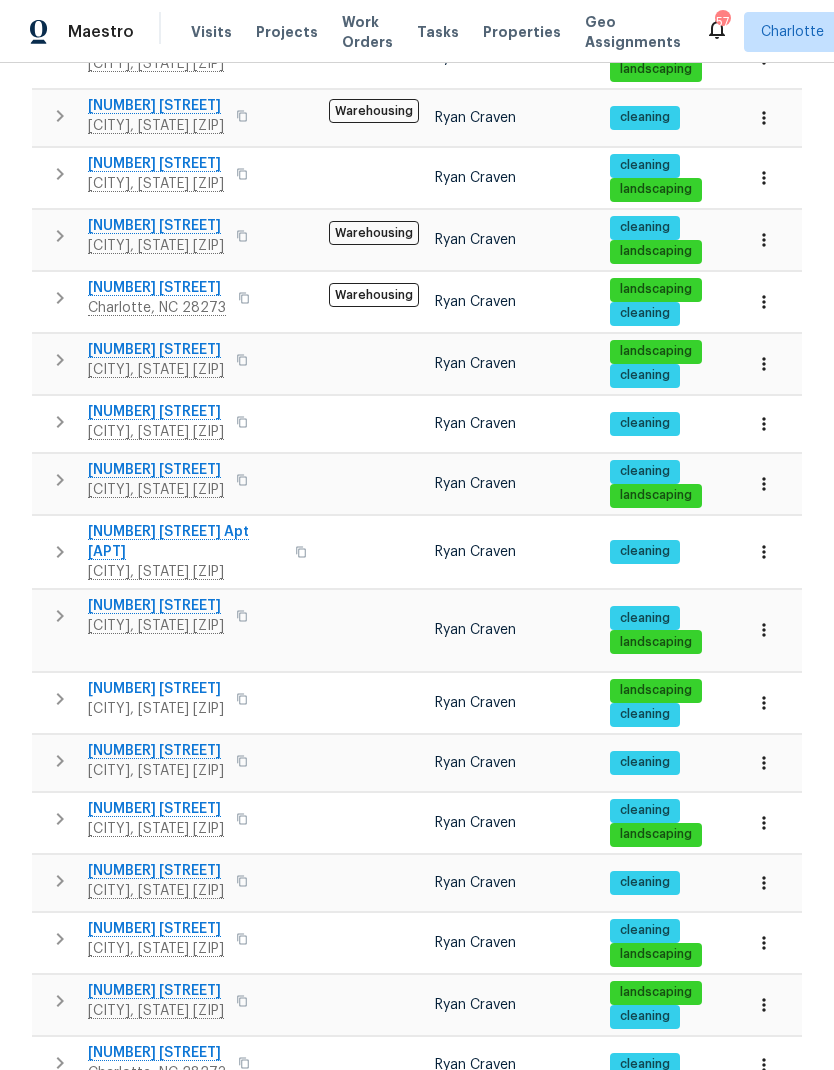 click 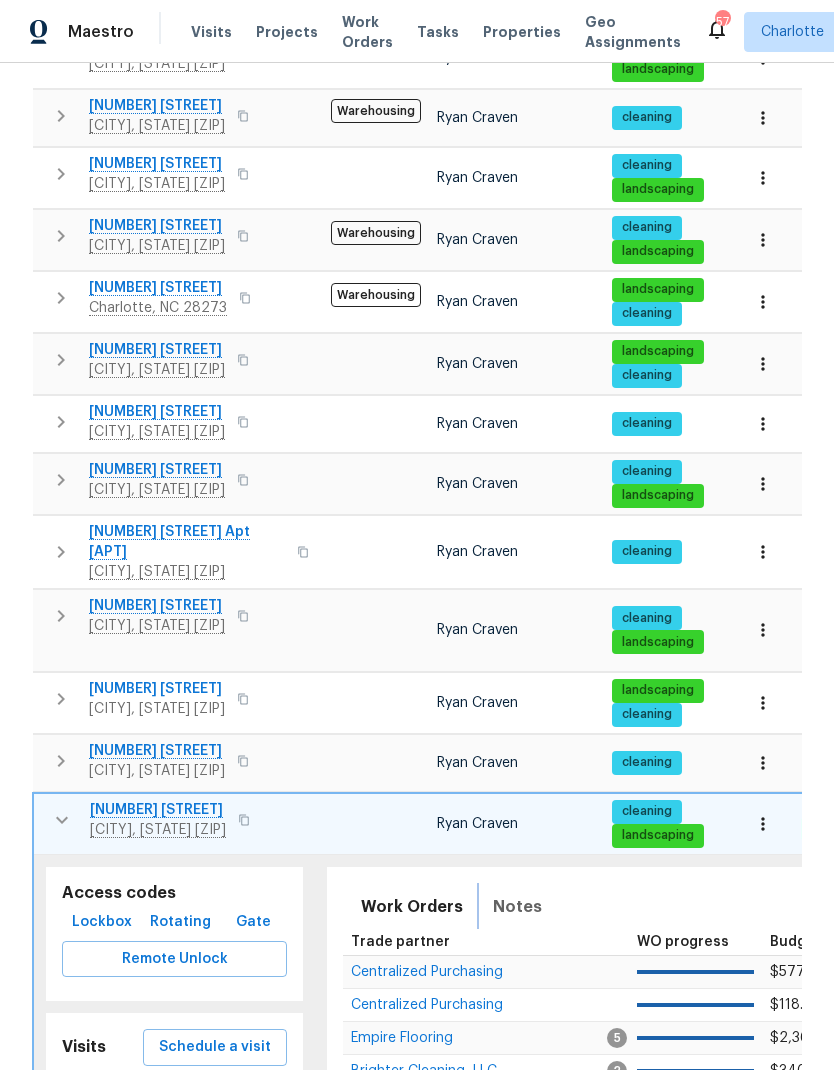 click on "Notes" at bounding box center [517, 907] 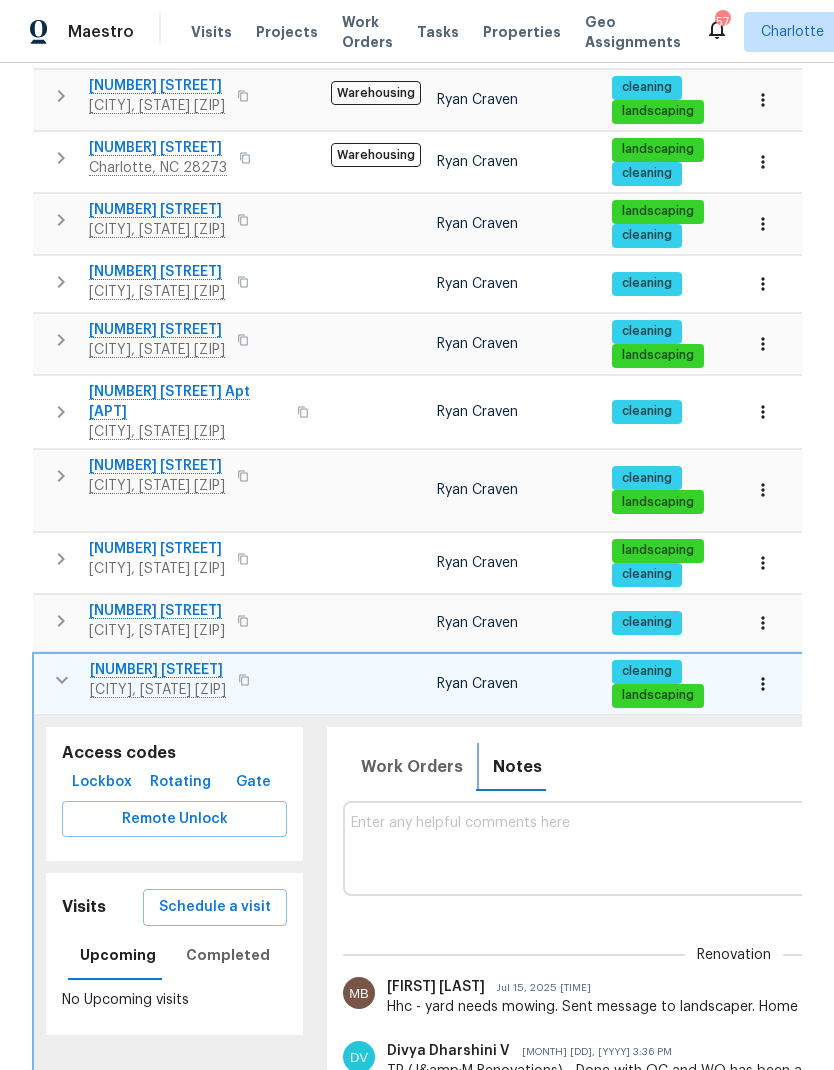 scroll, scrollTop: 860, scrollLeft: 0, axis: vertical 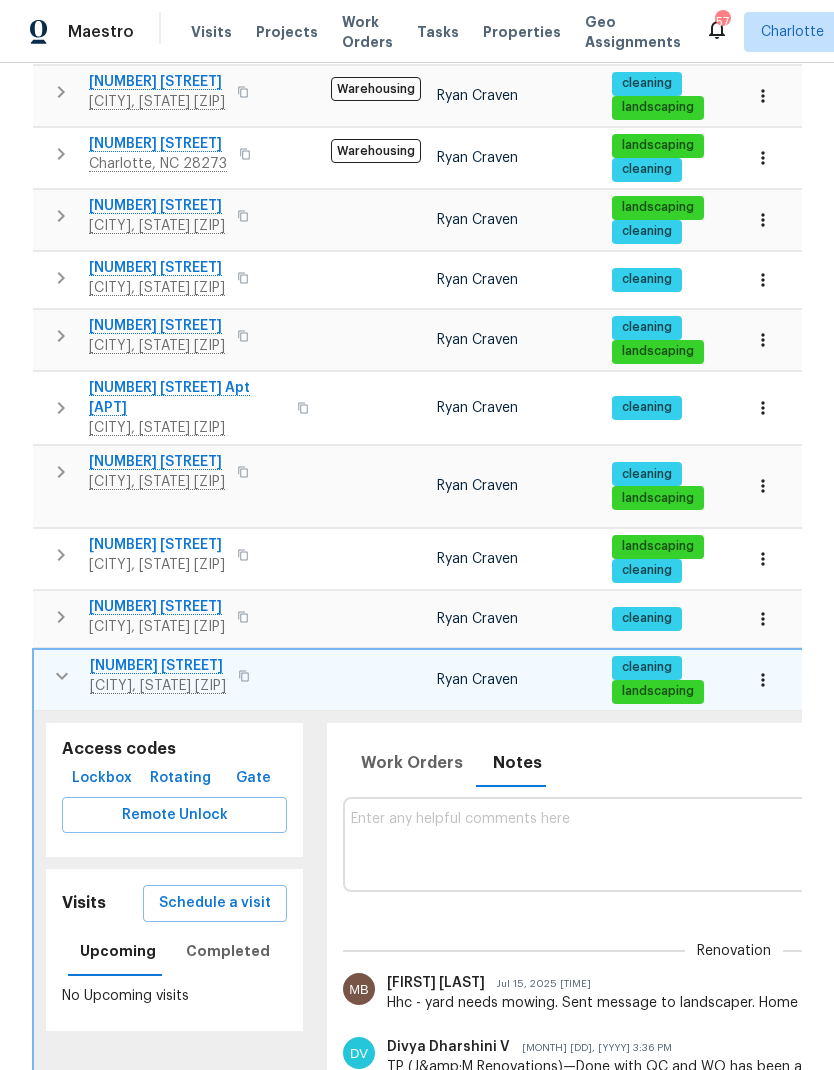 click at bounding box center (62, 676) 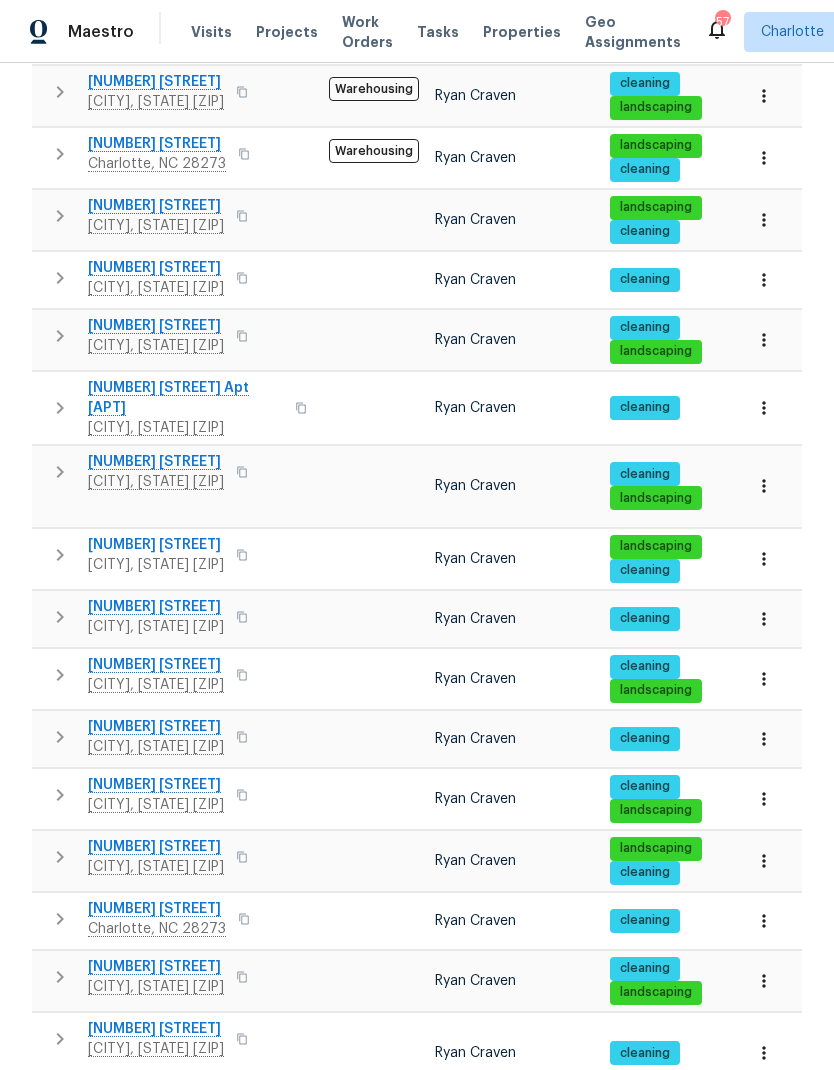 click 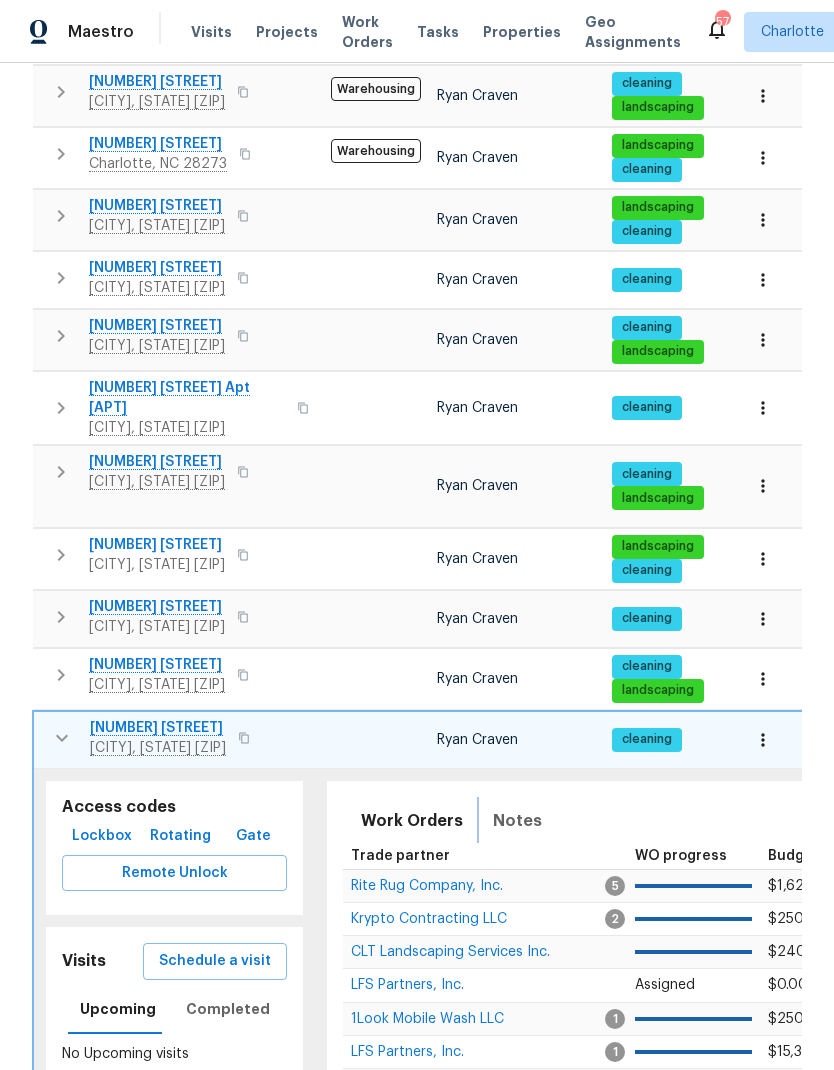 click on "Notes" at bounding box center [517, 821] 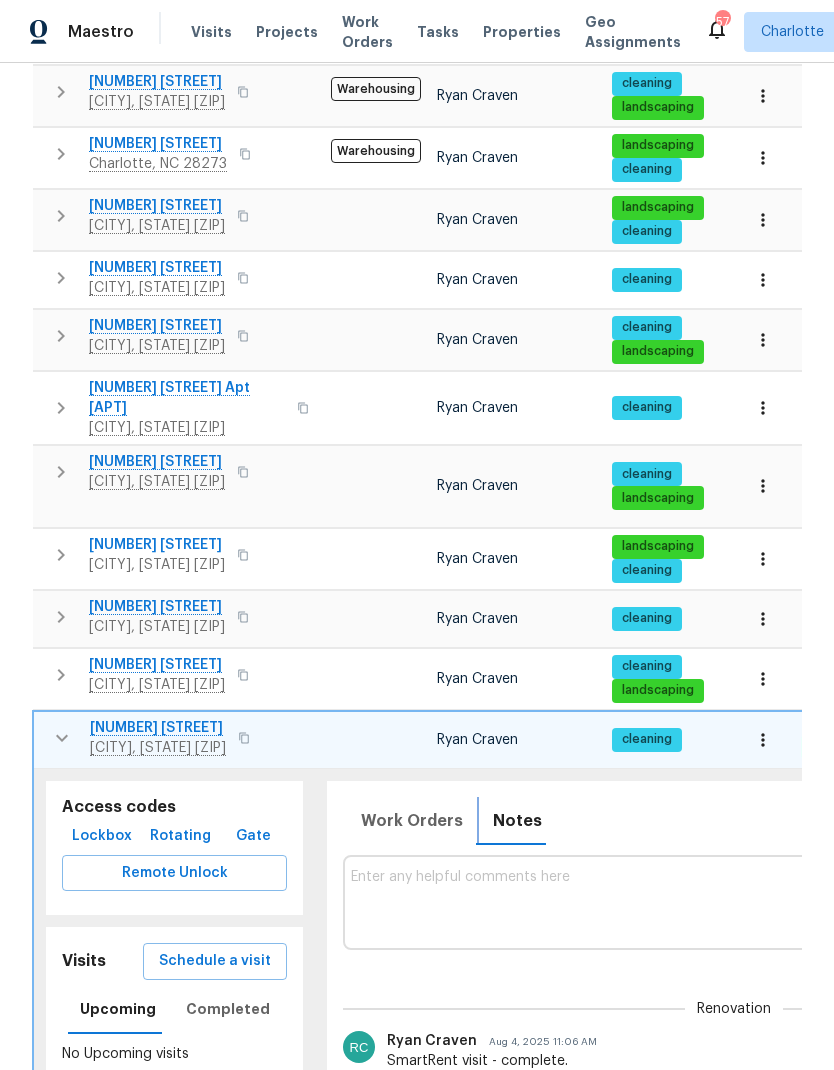 scroll, scrollTop: 0, scrollLeft: 0, axis: both 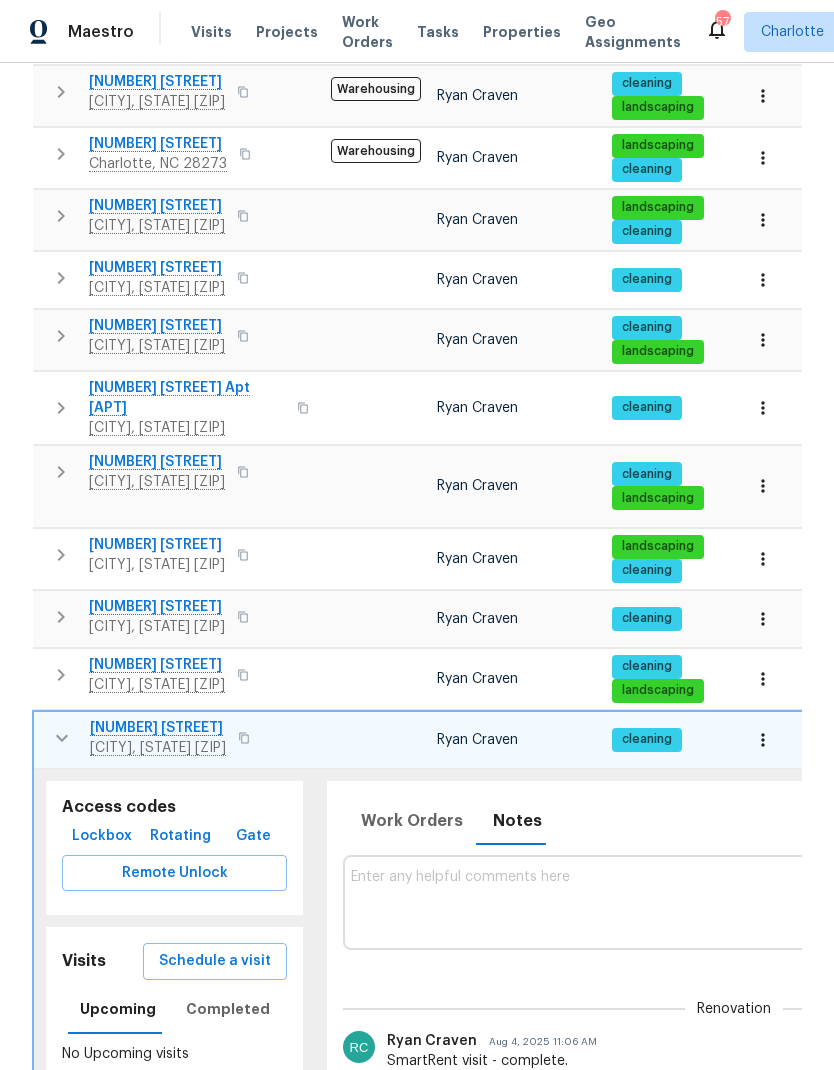 click at bounding box center [62, 738] 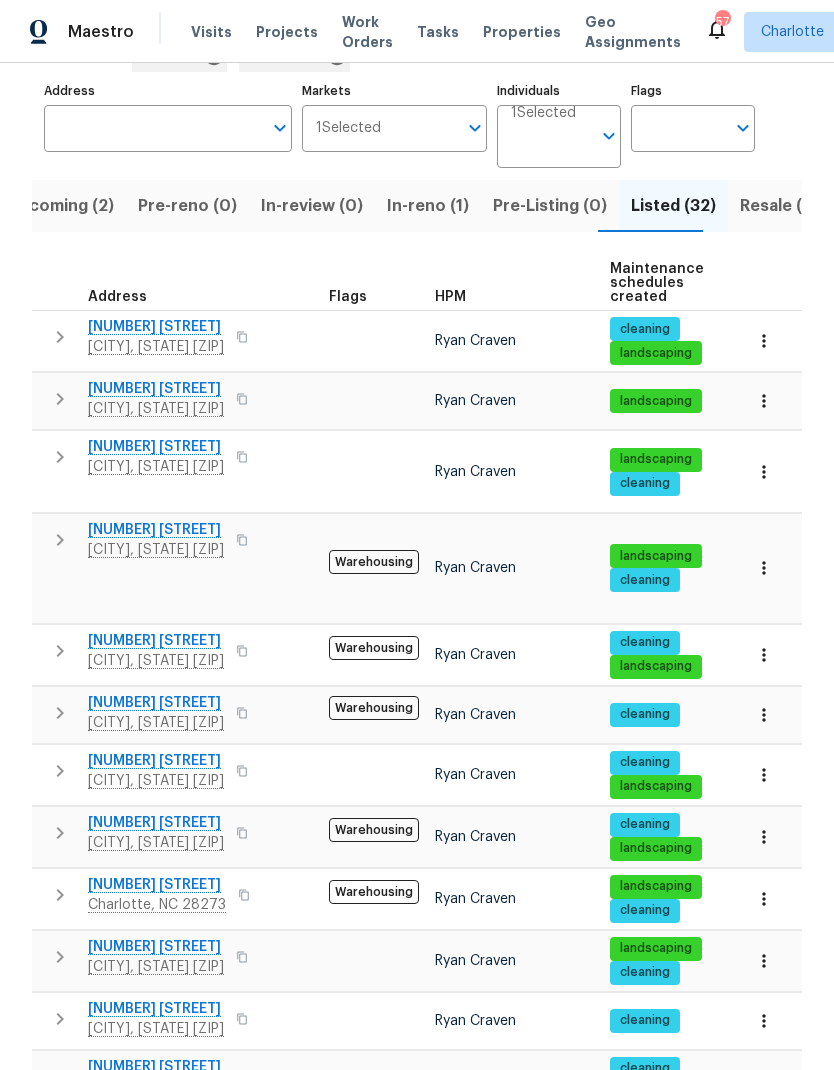 scroll, scrollTop: 145, scrollLeft: 0, axis: vertical 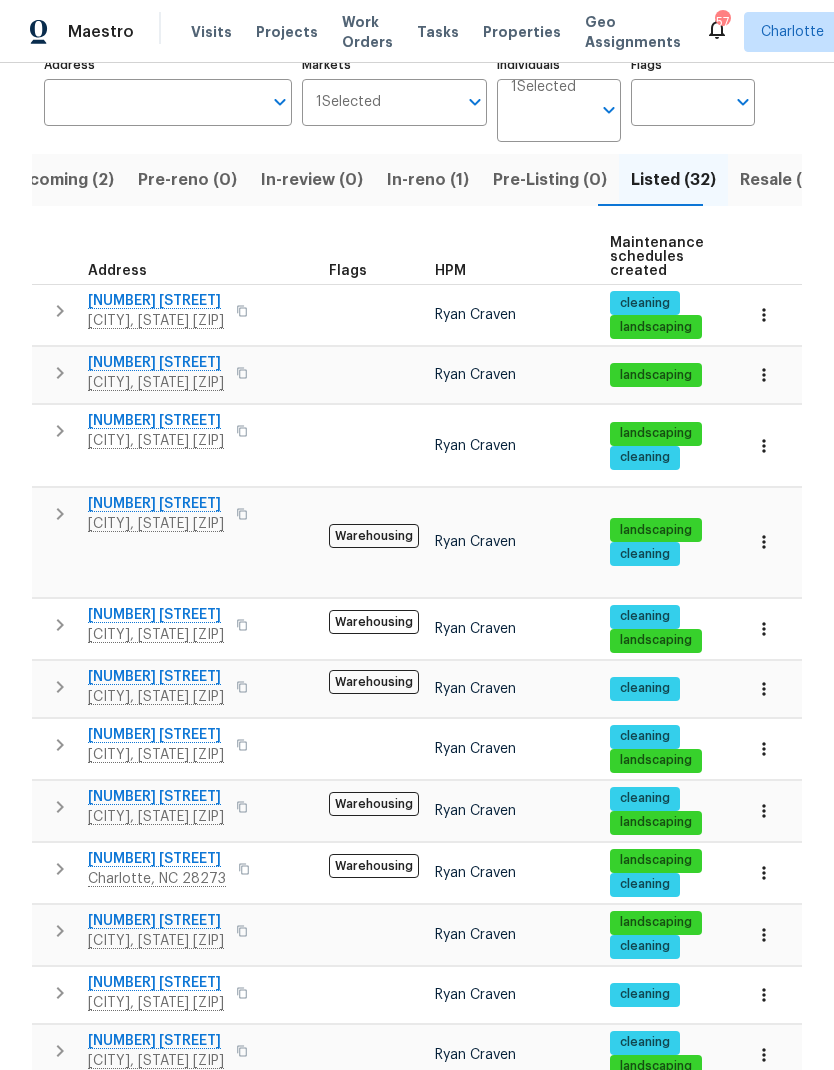click at bounding box center [764, 749] 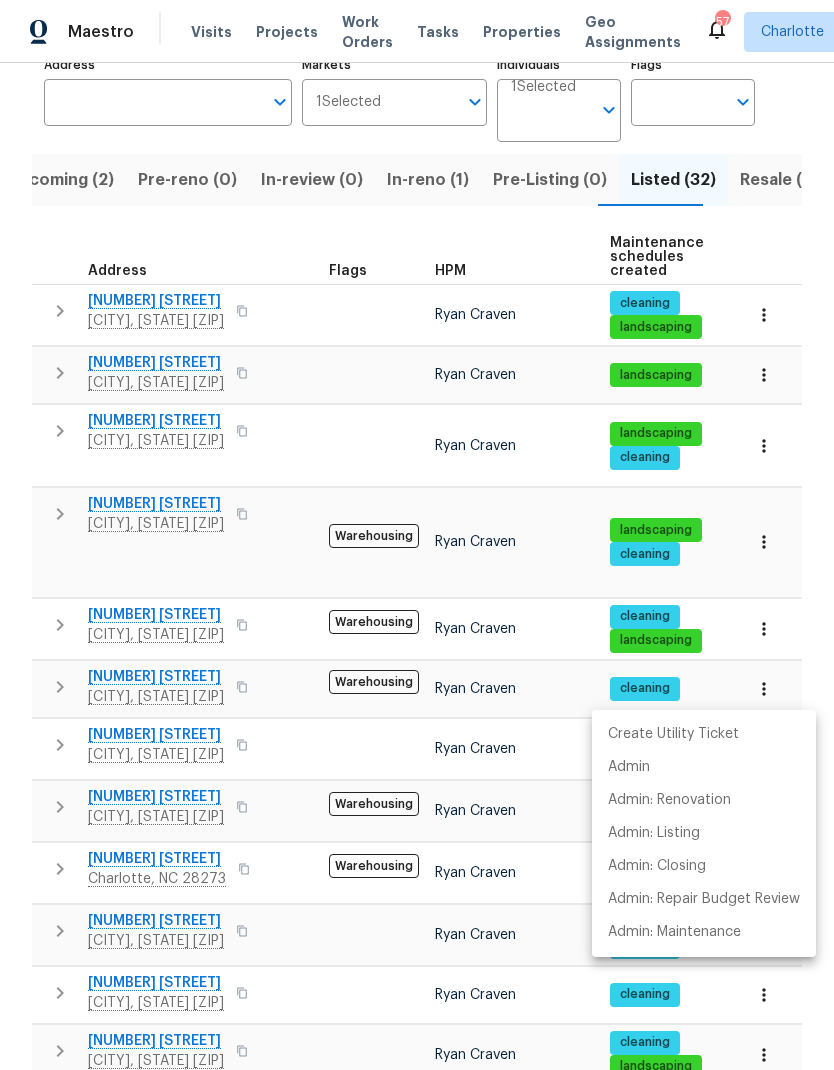 click at bounding box center (417, 535) 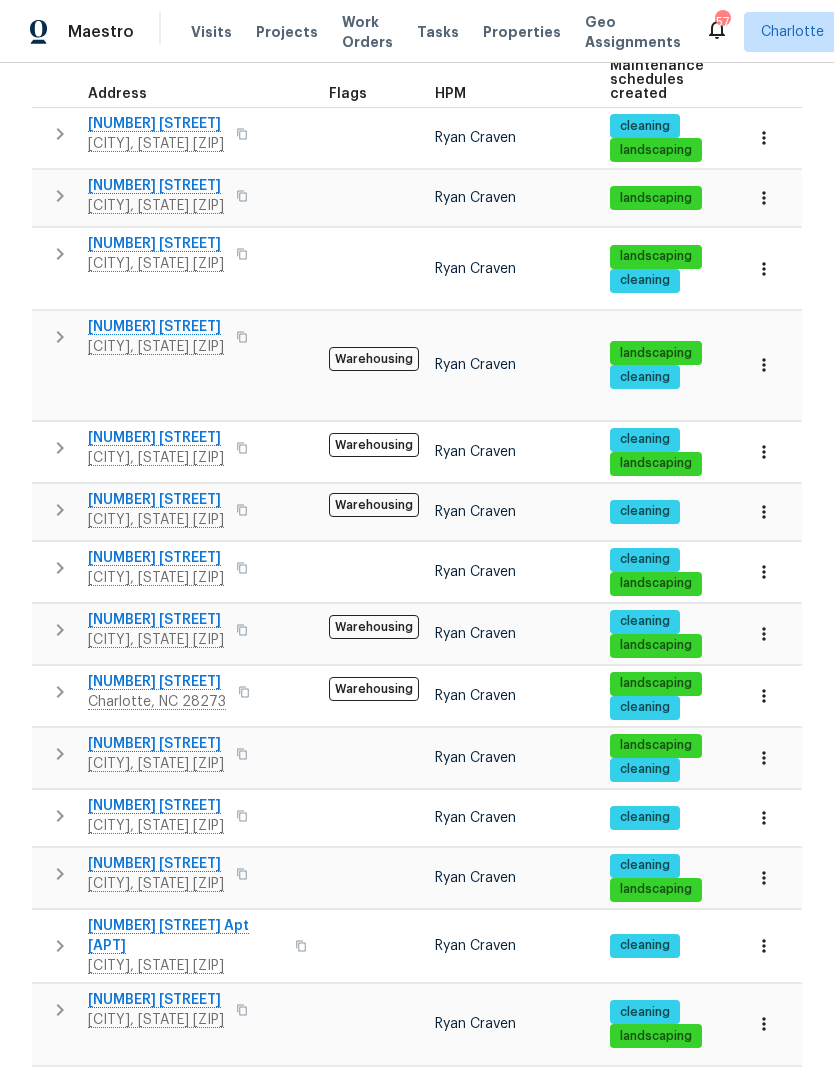 scroll, scrollTop: 348, scrollLeft: 0, axis: vertical 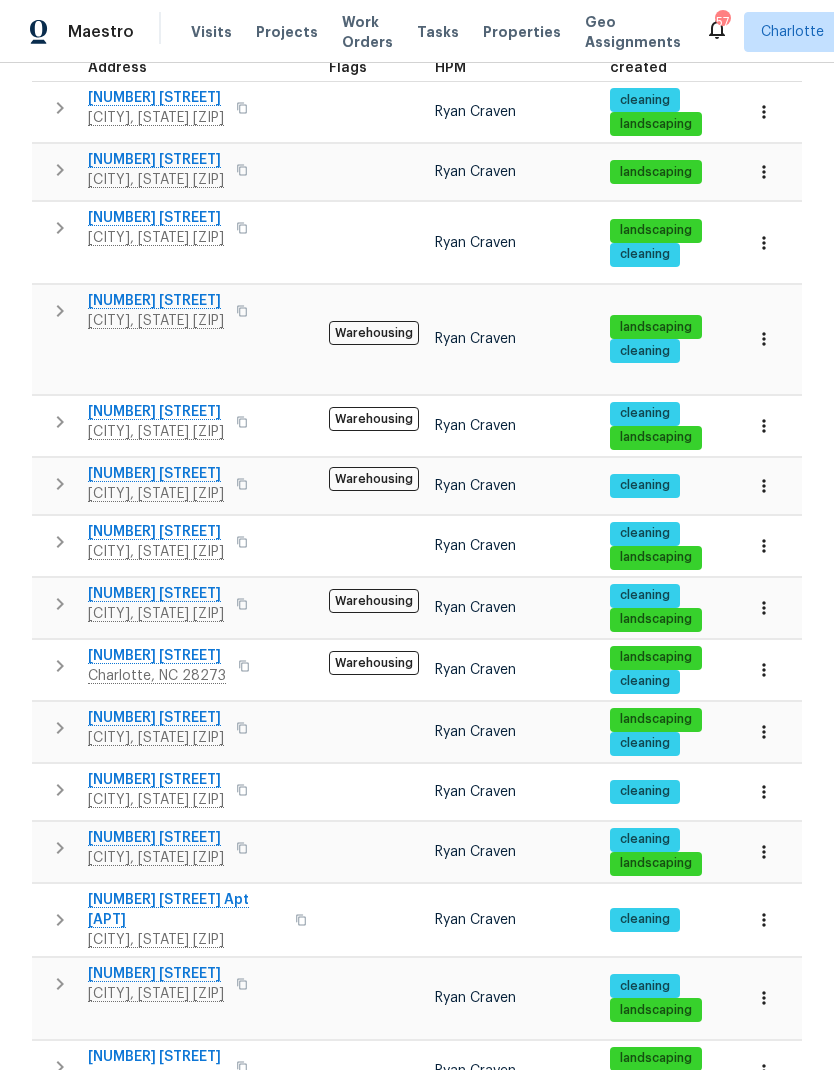 click at bounding box center (60, 484) 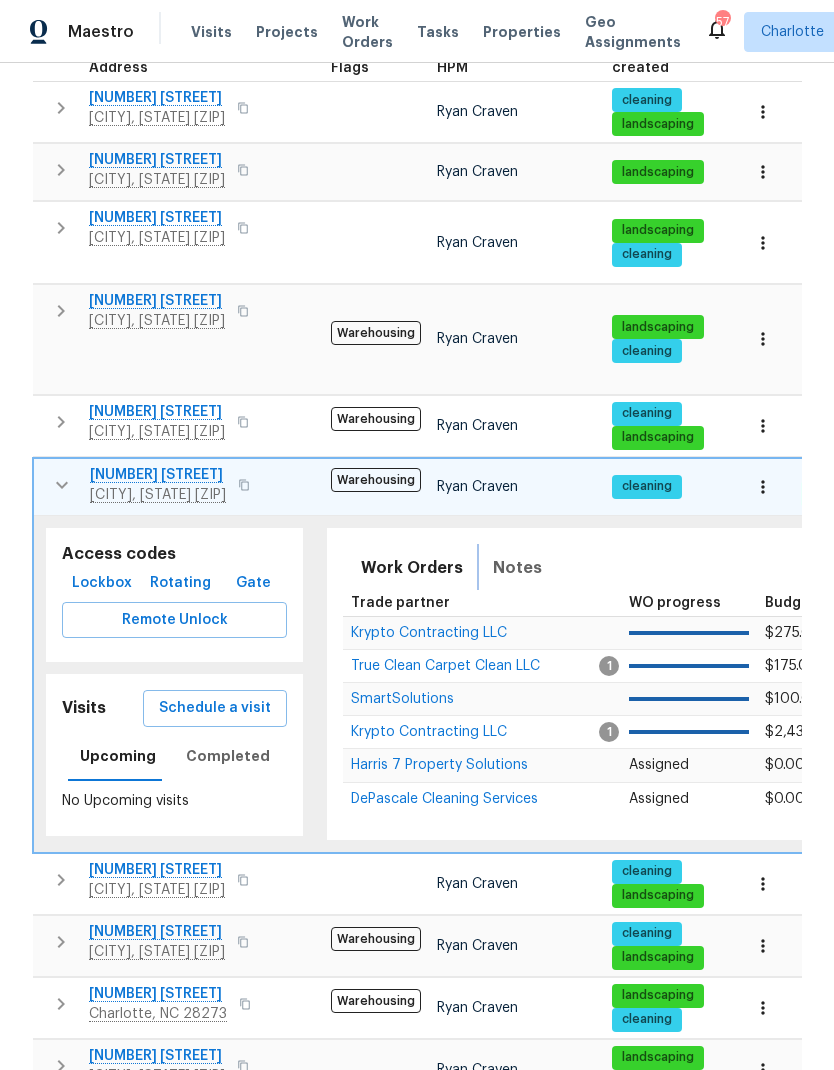click on "Notes" at bounding box center (517, 568) 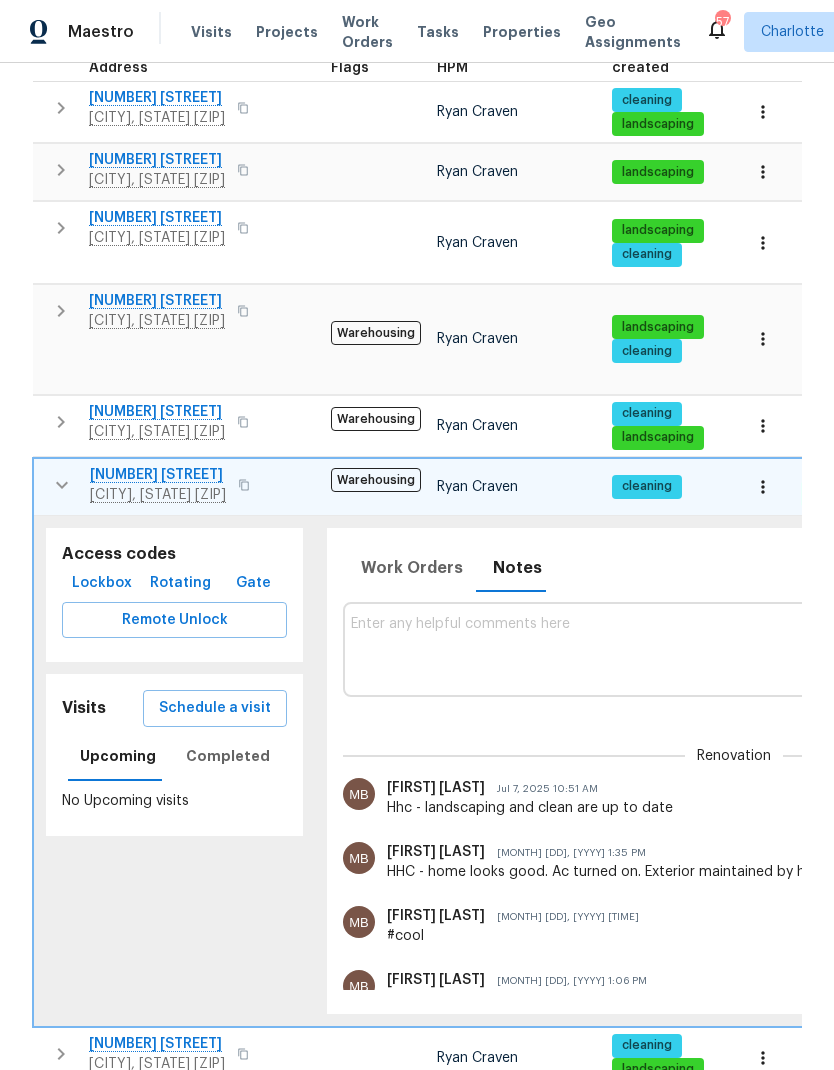 click at bounding box center (62, 485) 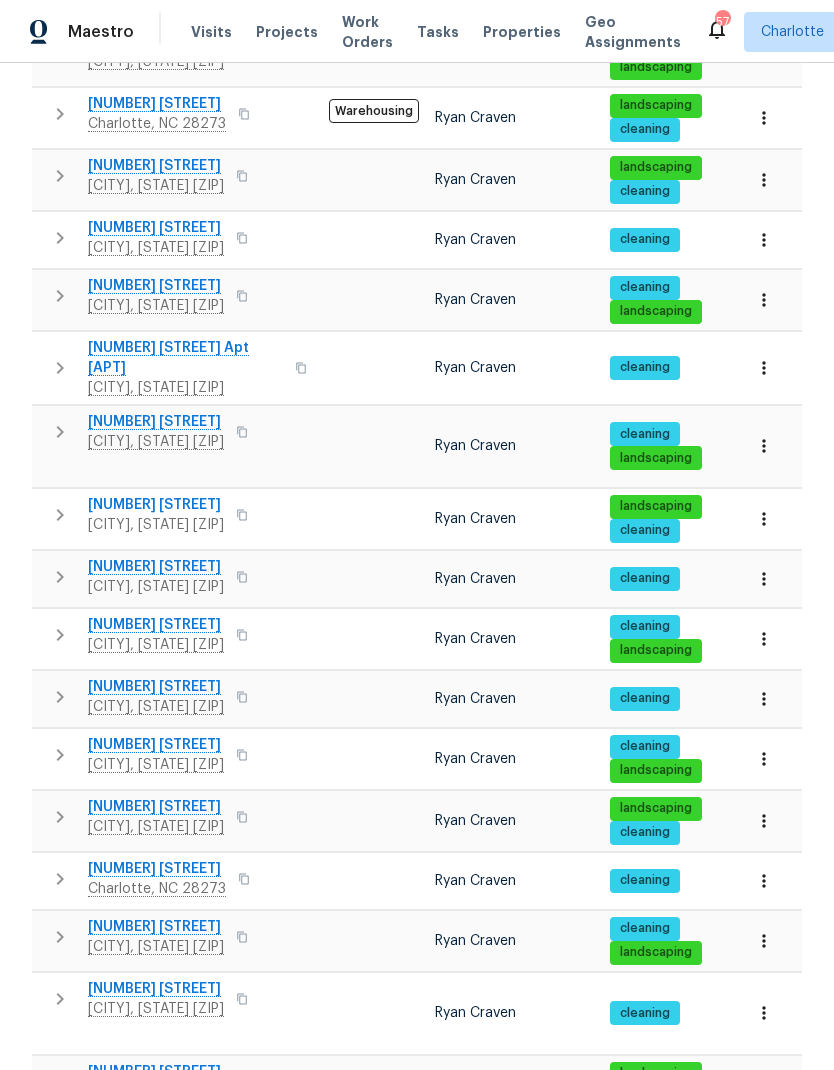 scroll, scrollTop: 899, scrollLeft: 0, axis: vertical 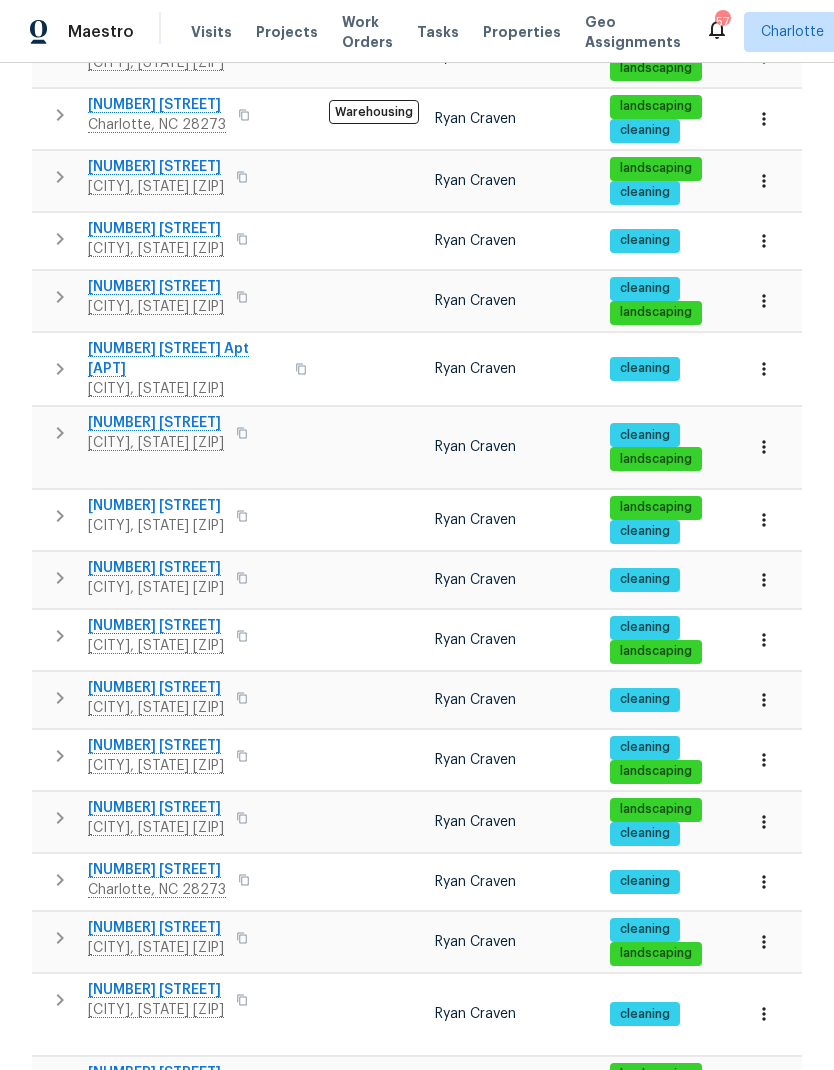 click on "2" at bounding box center [522, 1210] 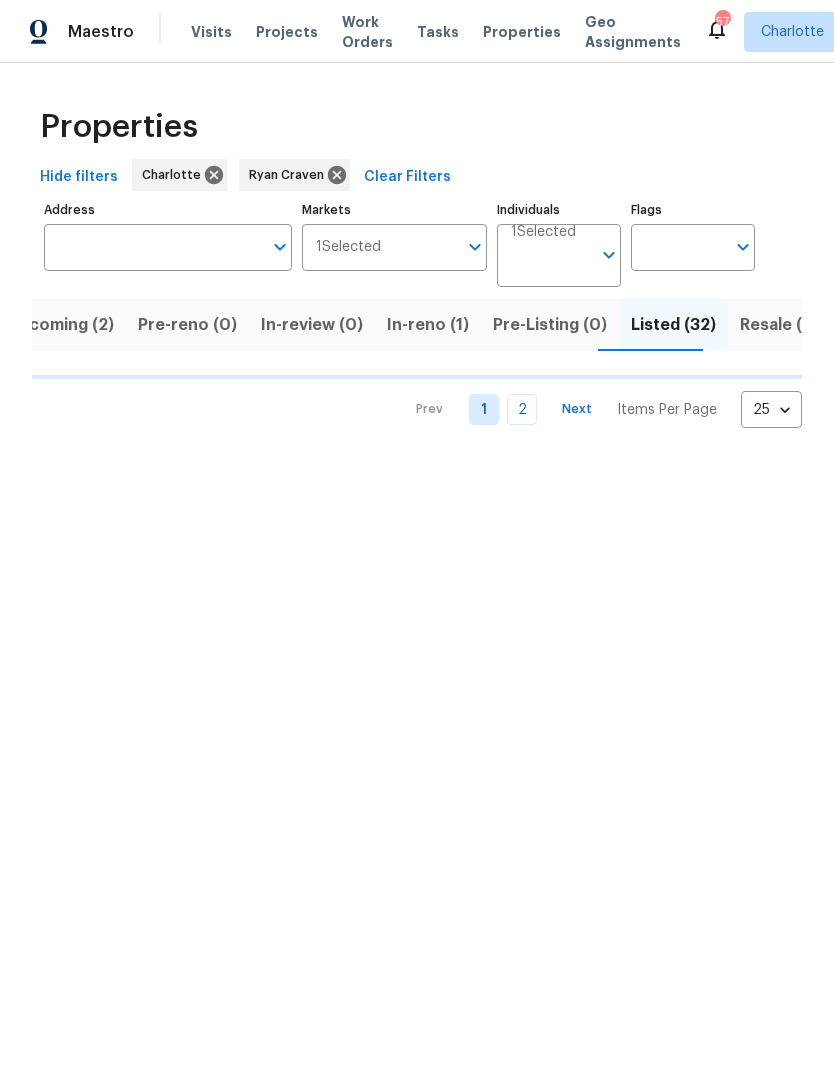 scroll, scrollTop: 0, scrollLeft: 0, axis: both 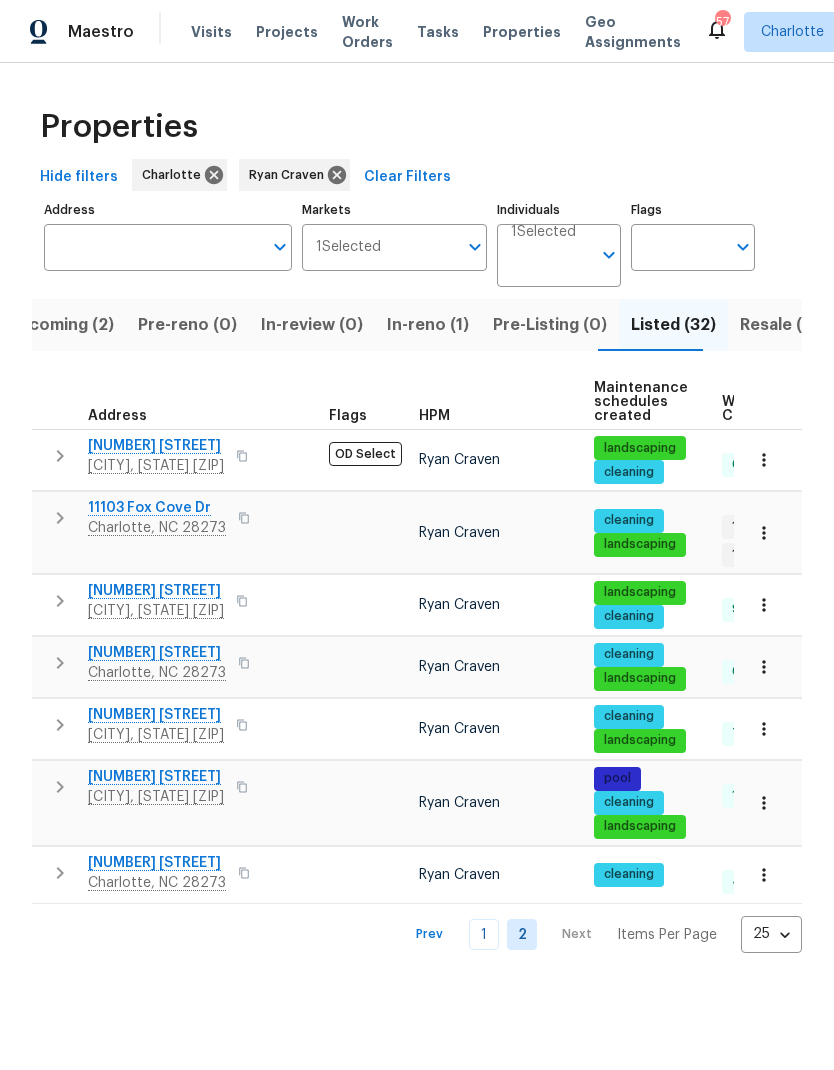 click 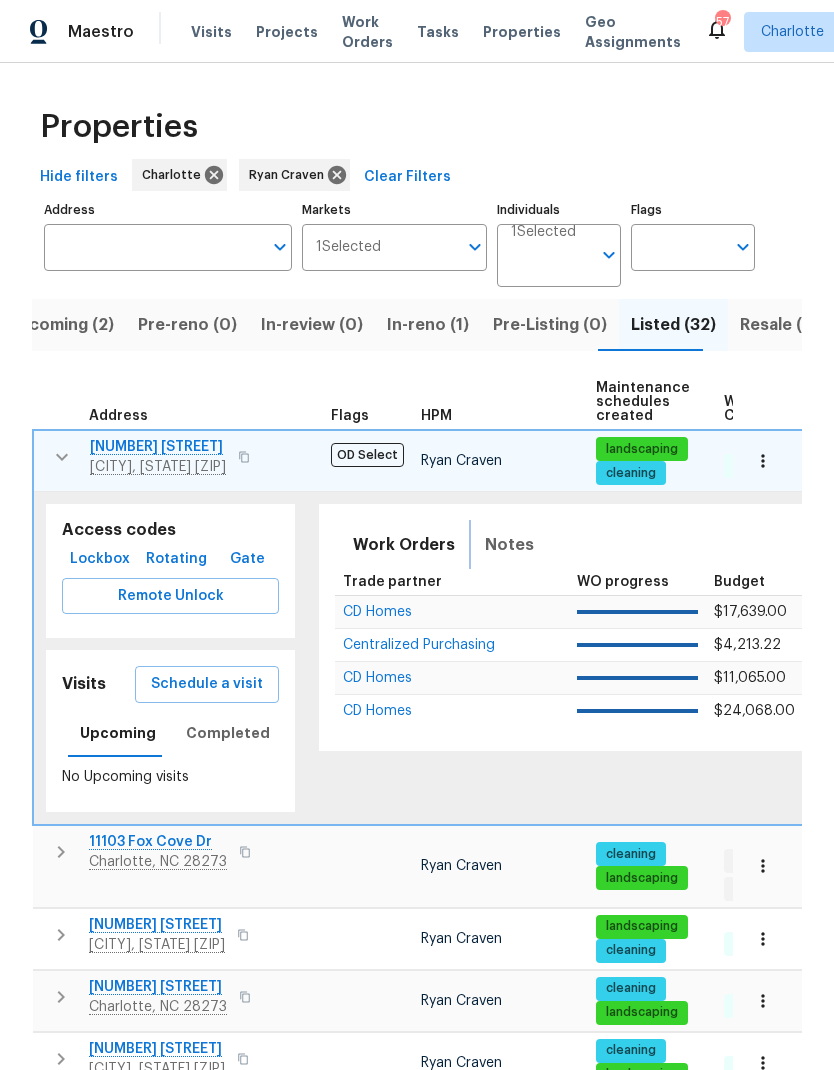 click on "Notes" at bounding box center (509, 545) 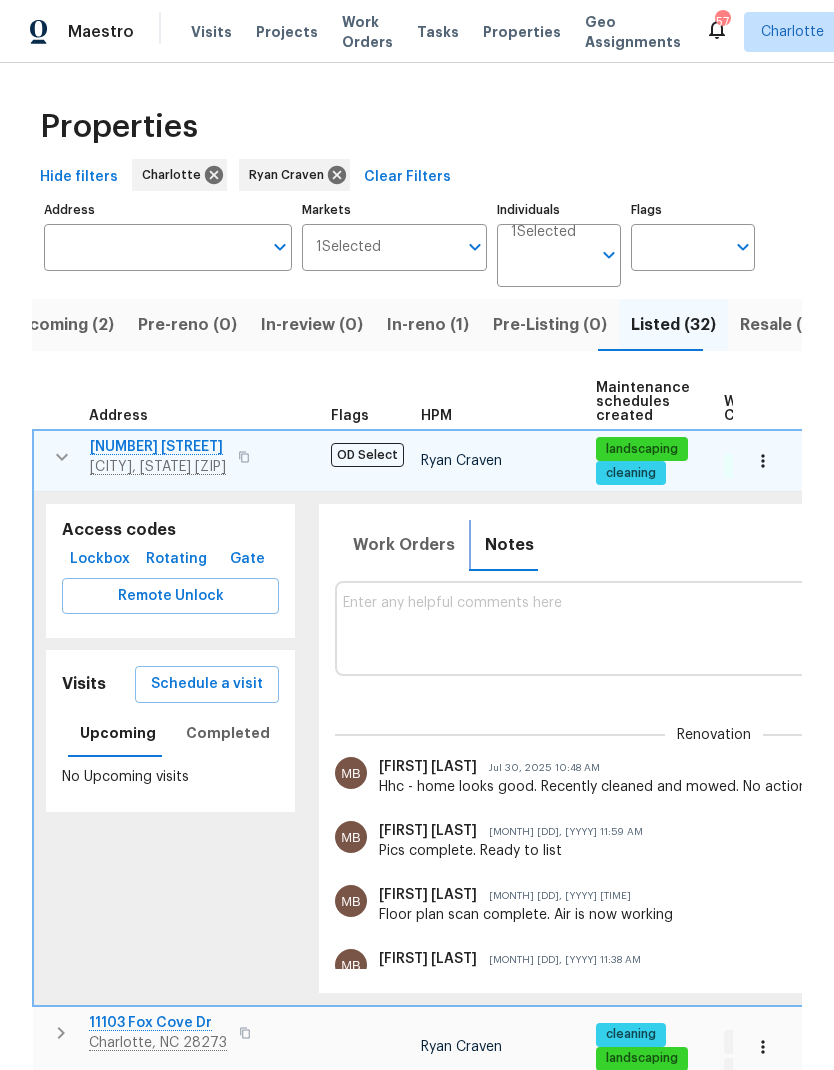 scroll, scrollTop: 0, scrollLeft: 0, axis: both 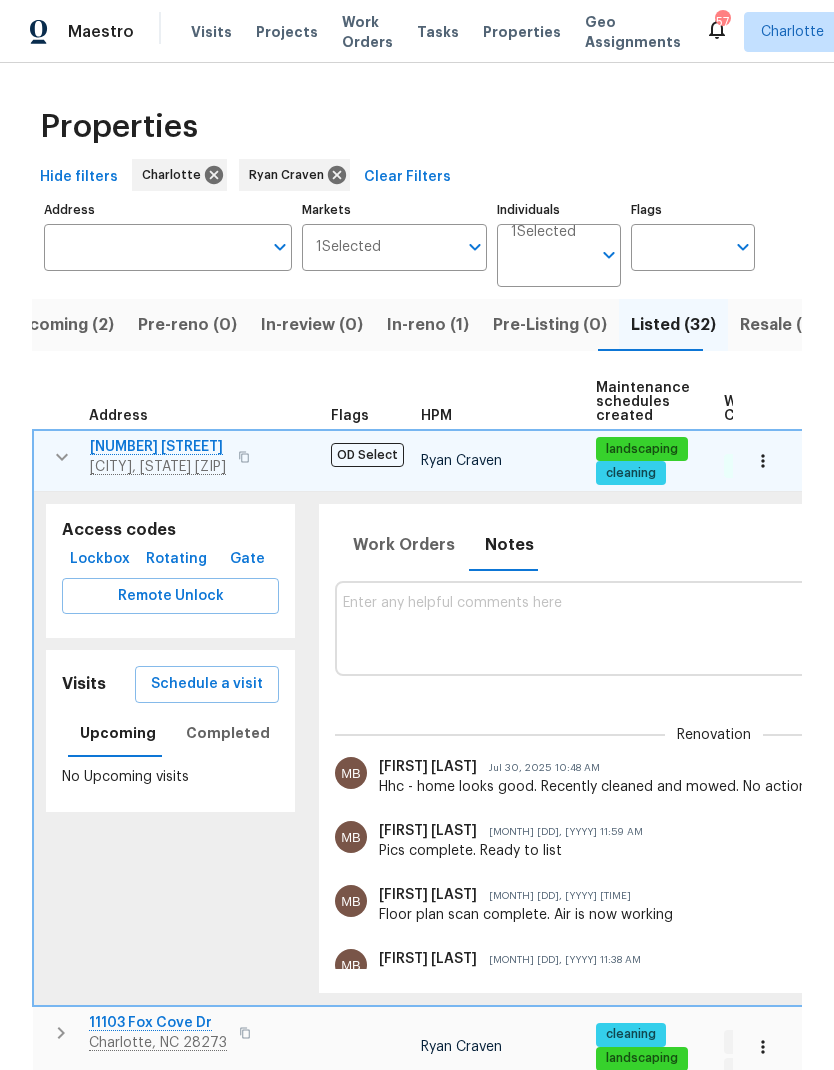 click 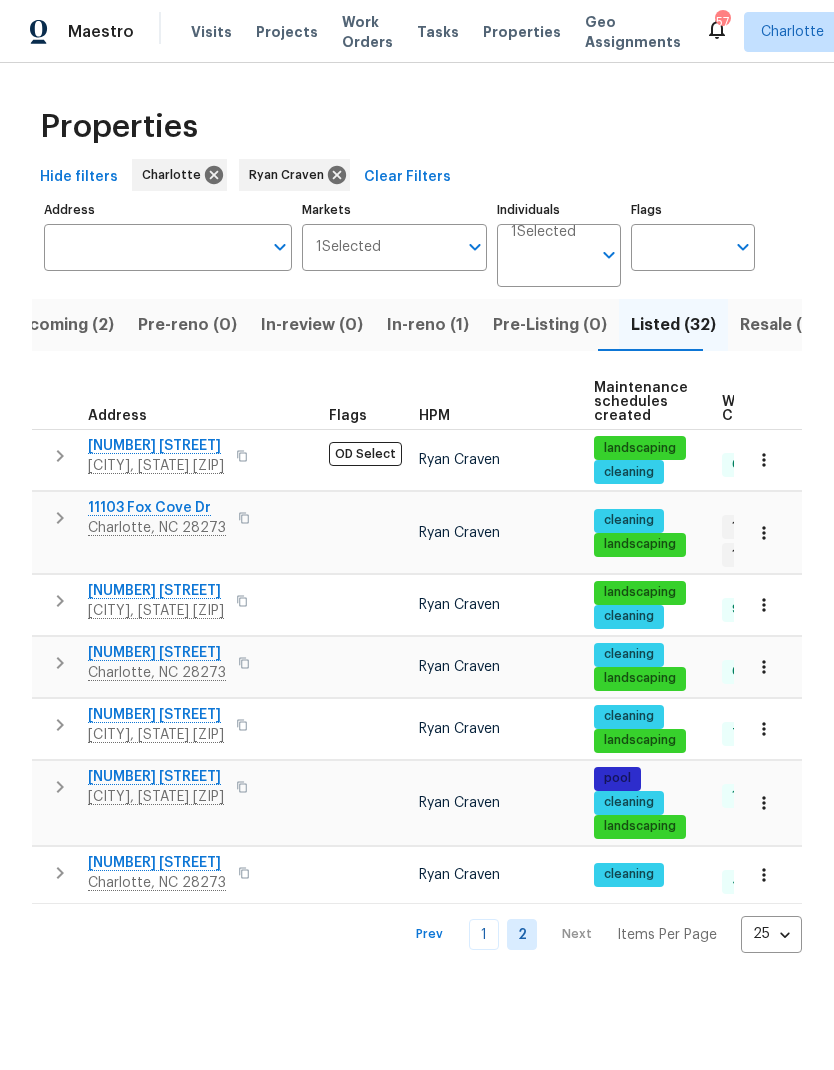 scroll, scrollTop: 0, scrollLeft: 0, axis: both 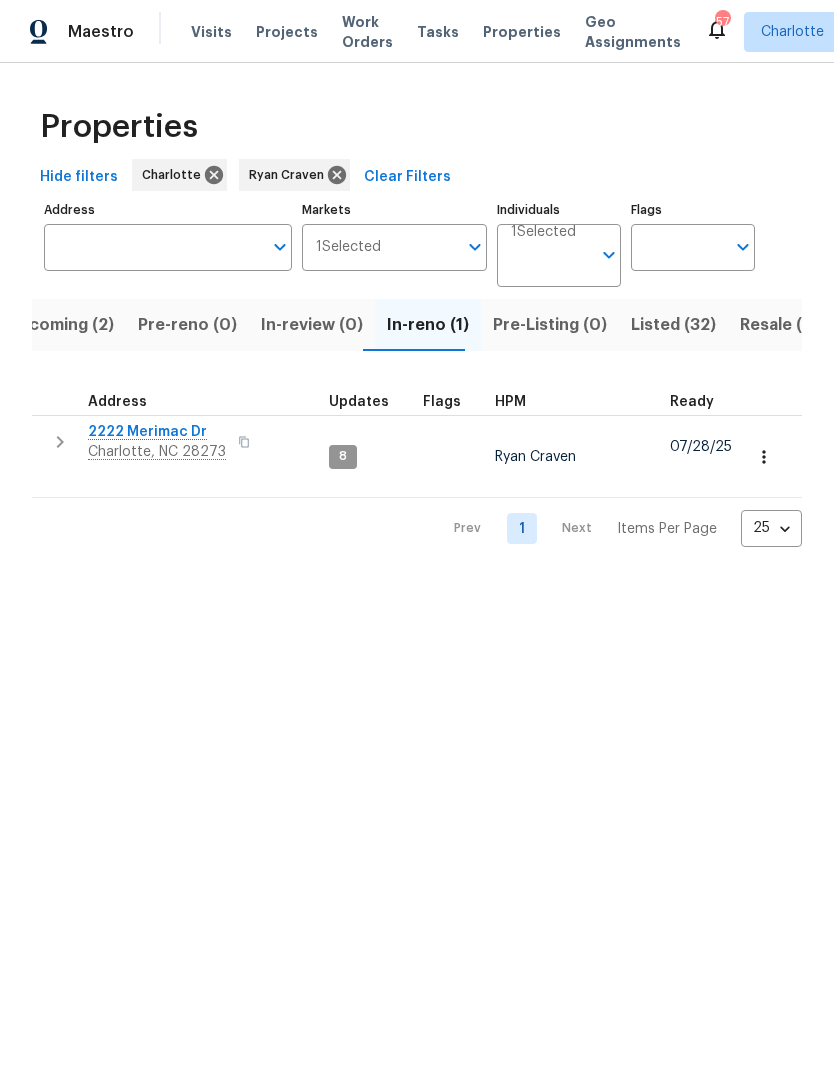 click on "Resale (2)" at bounding box center (779, 325) 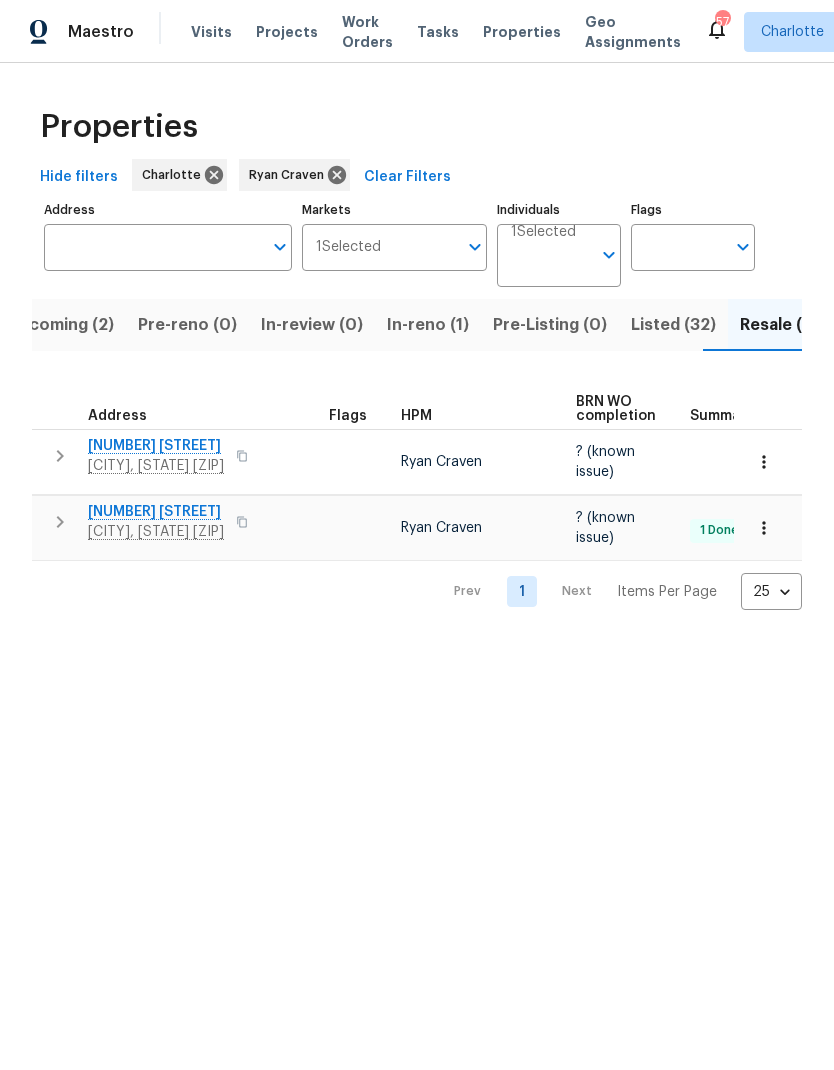 click on "Listed (32)" at bounding box center (673, 325) 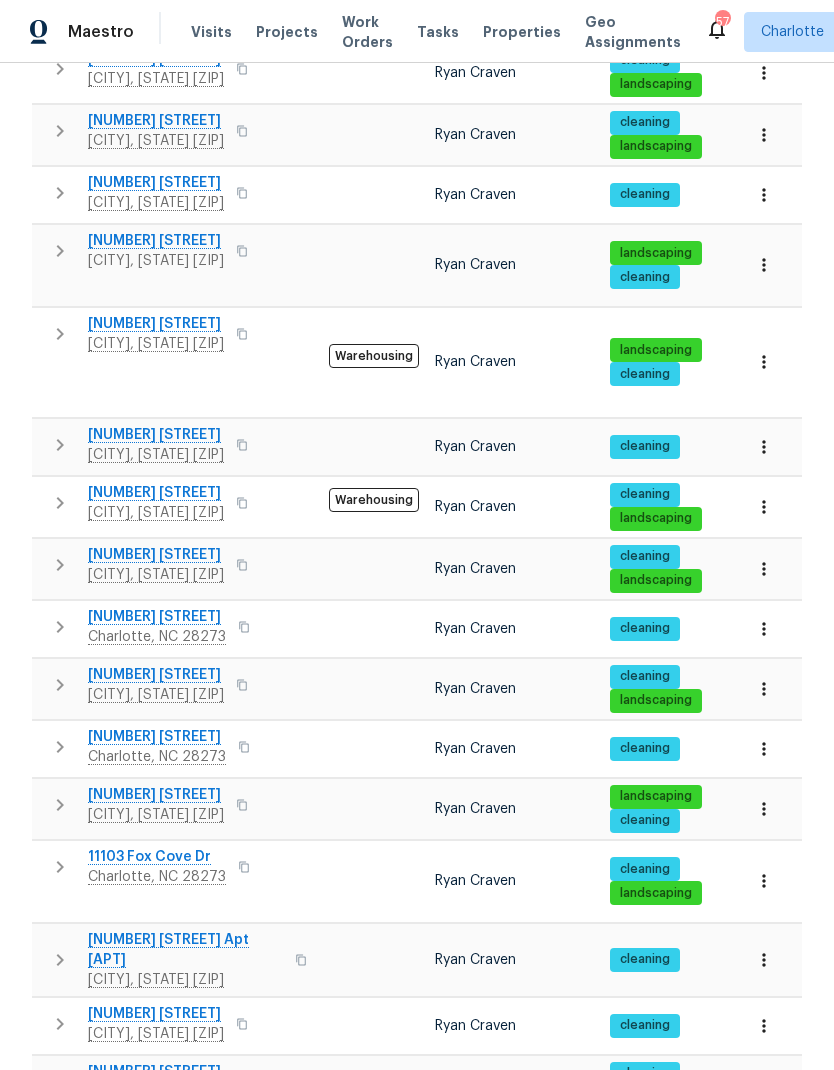 scroll, scrollTop: 927, scrollLeft: 0, axis: vertical 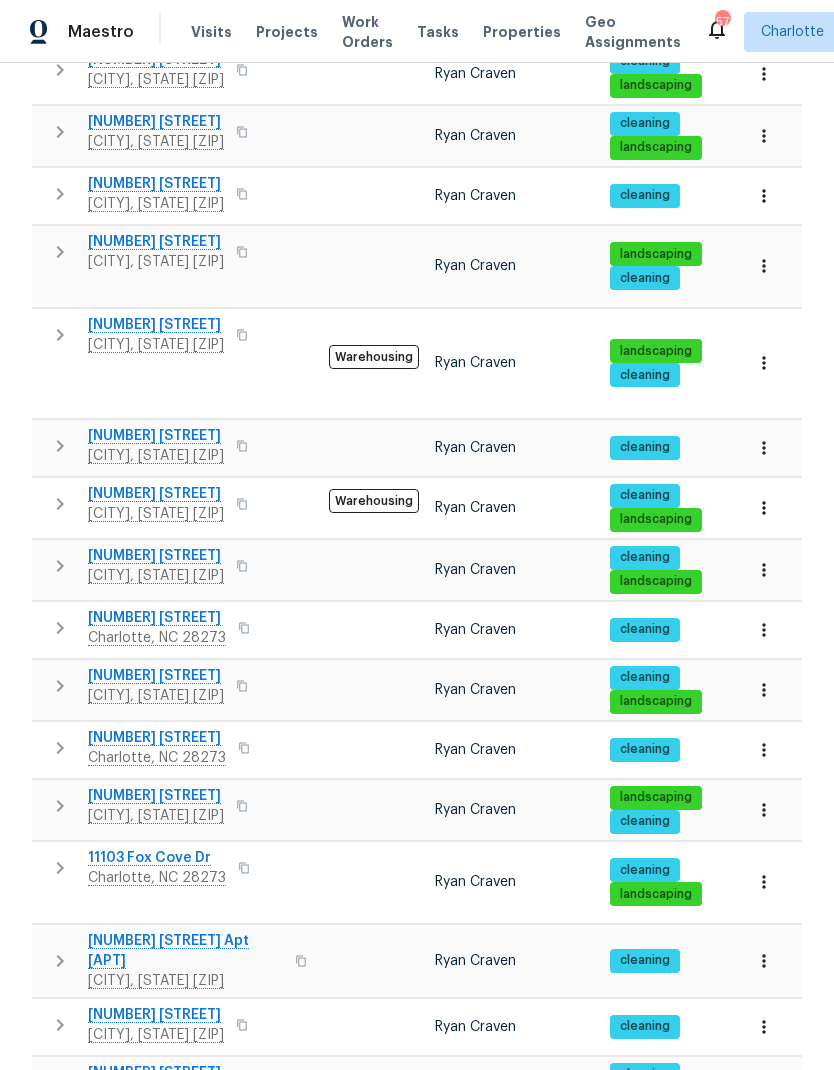 click on "2" at bounding box center [522, 1210] 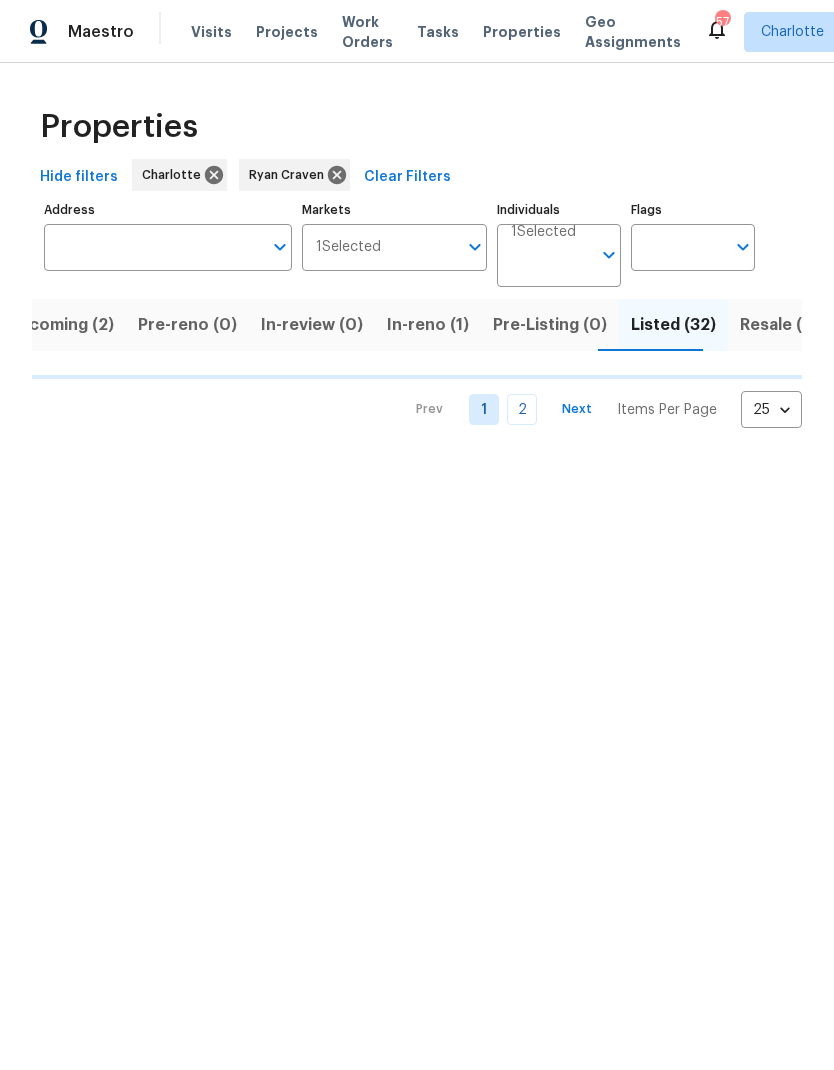 scroll, scrollTop: 0, scrollLeft: 0, axis: both 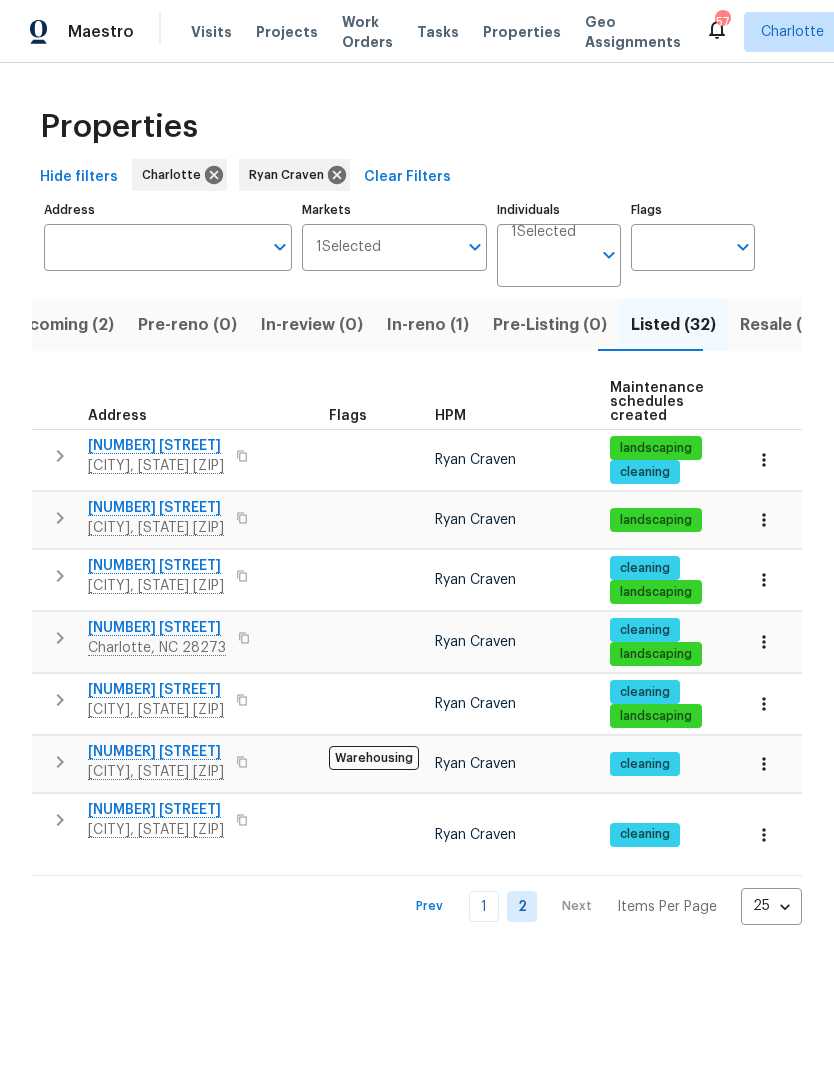 click on "1" at bounding box center [484, 906] 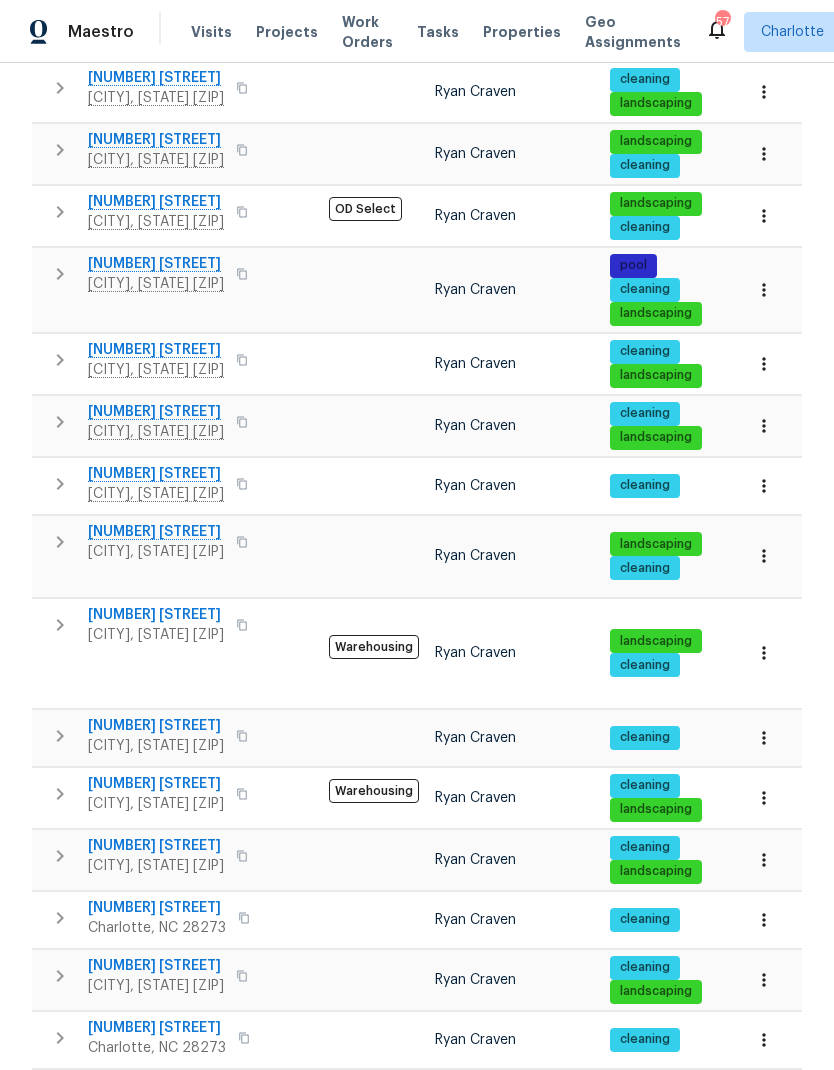scroll, scrollTop: 642, scrollLeft: 0, axis: vertical 